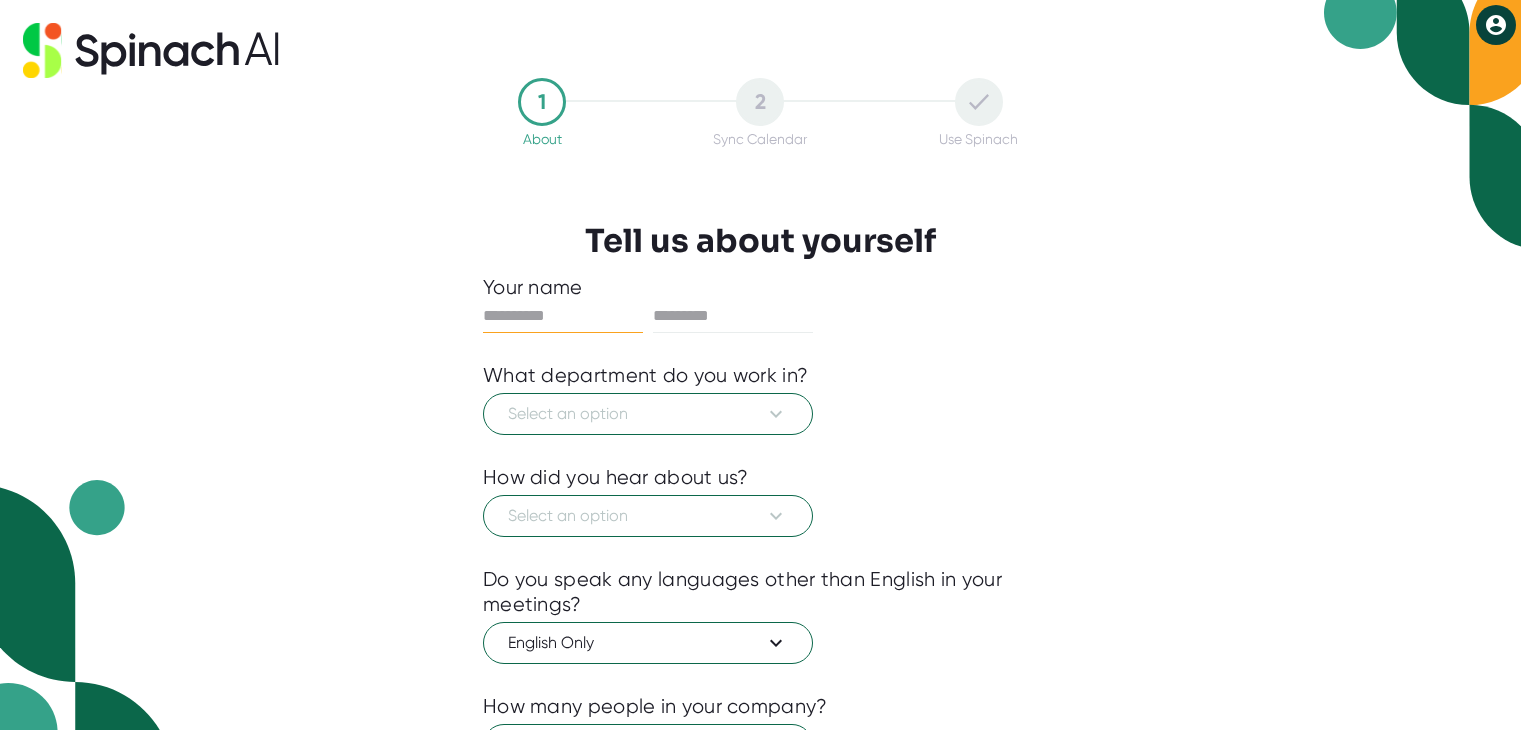 scroll, scrollTop: 0, scrollLeft: 0, axis: both 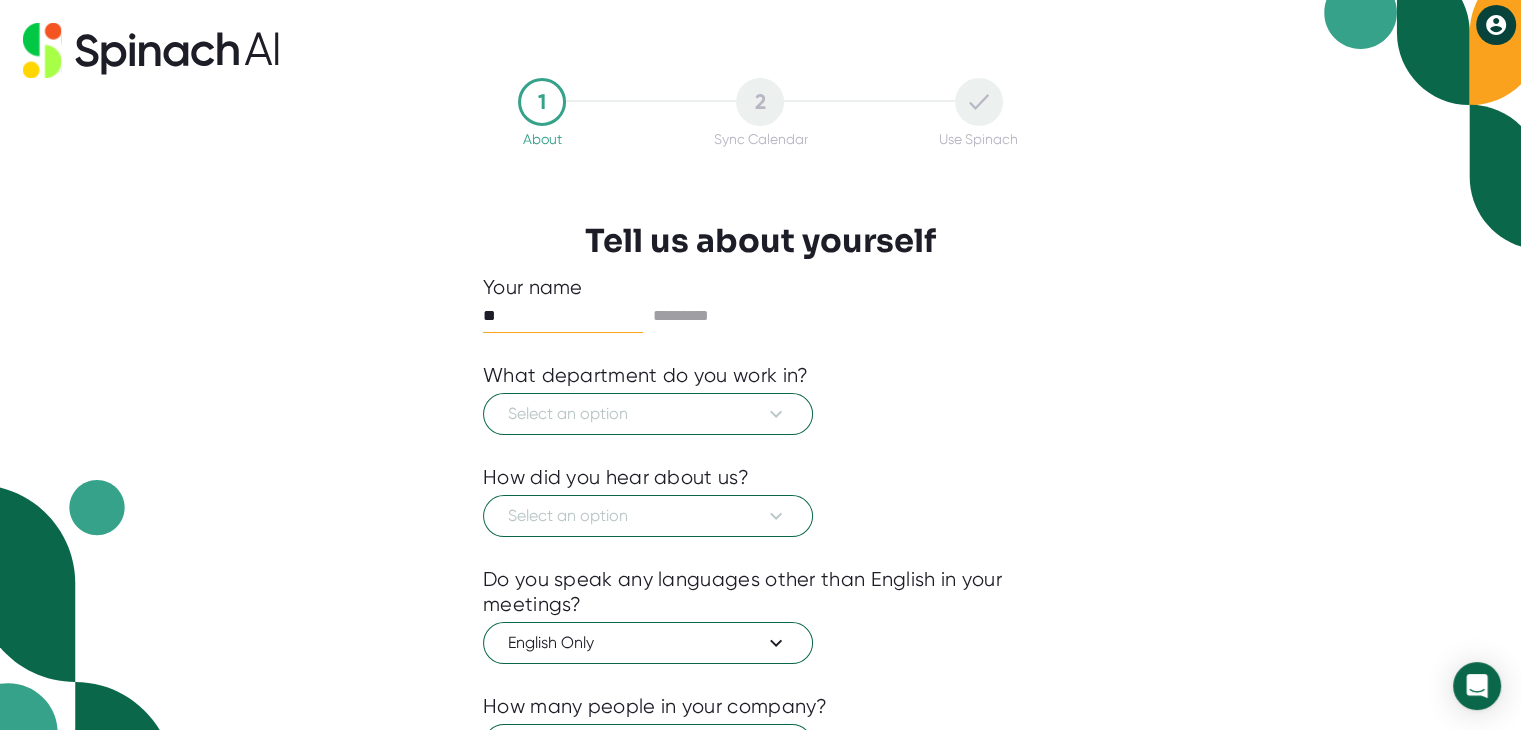 type on "*" 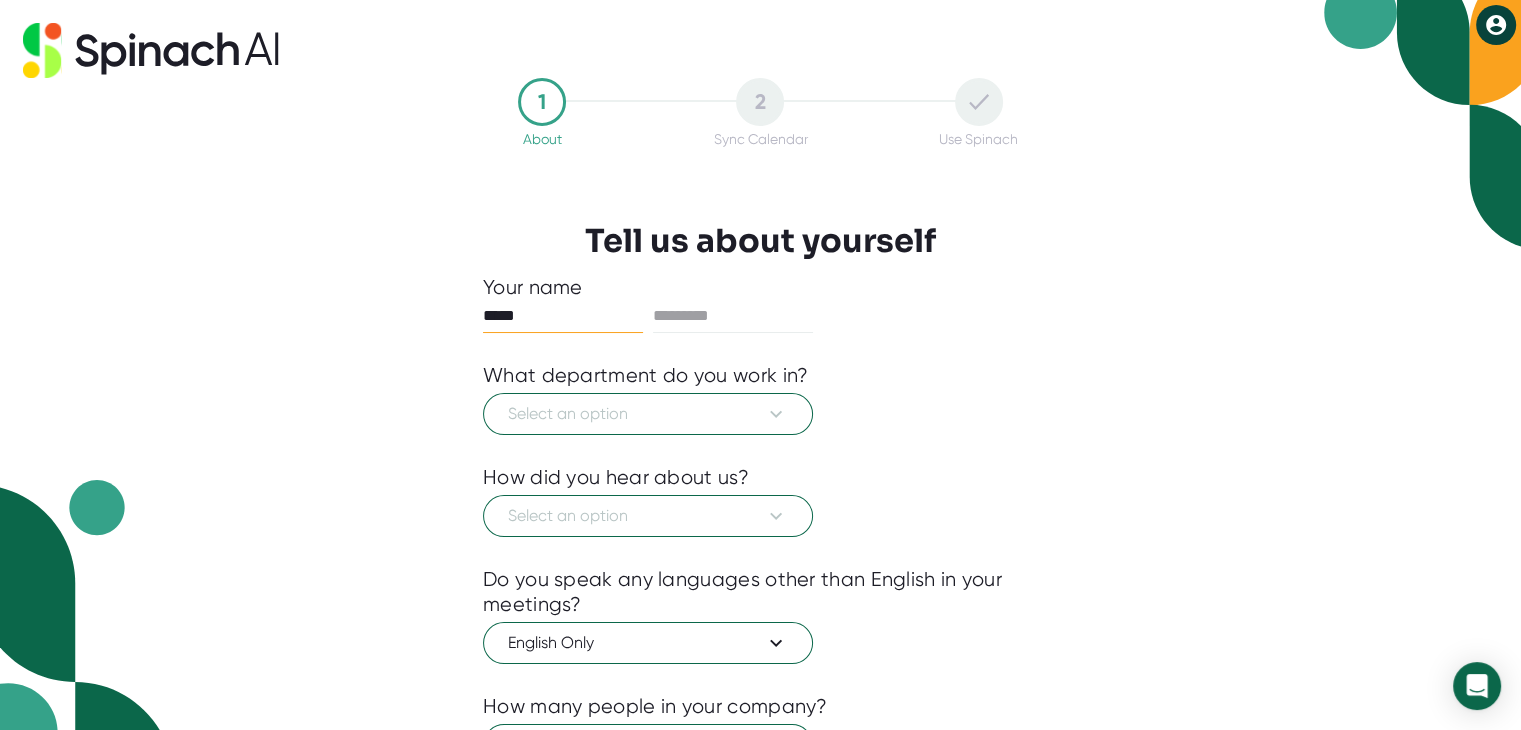 type on "*****" 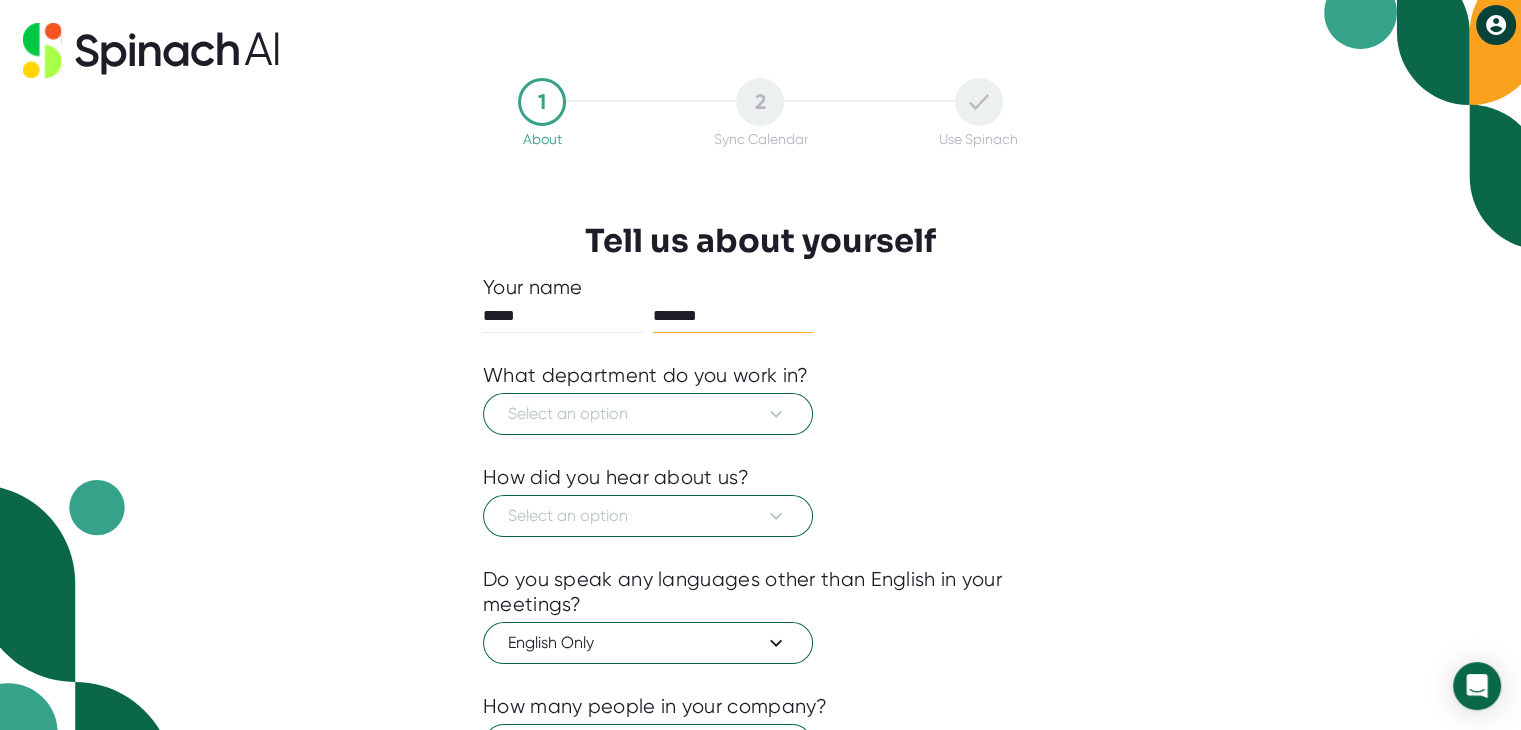 type on "*******" 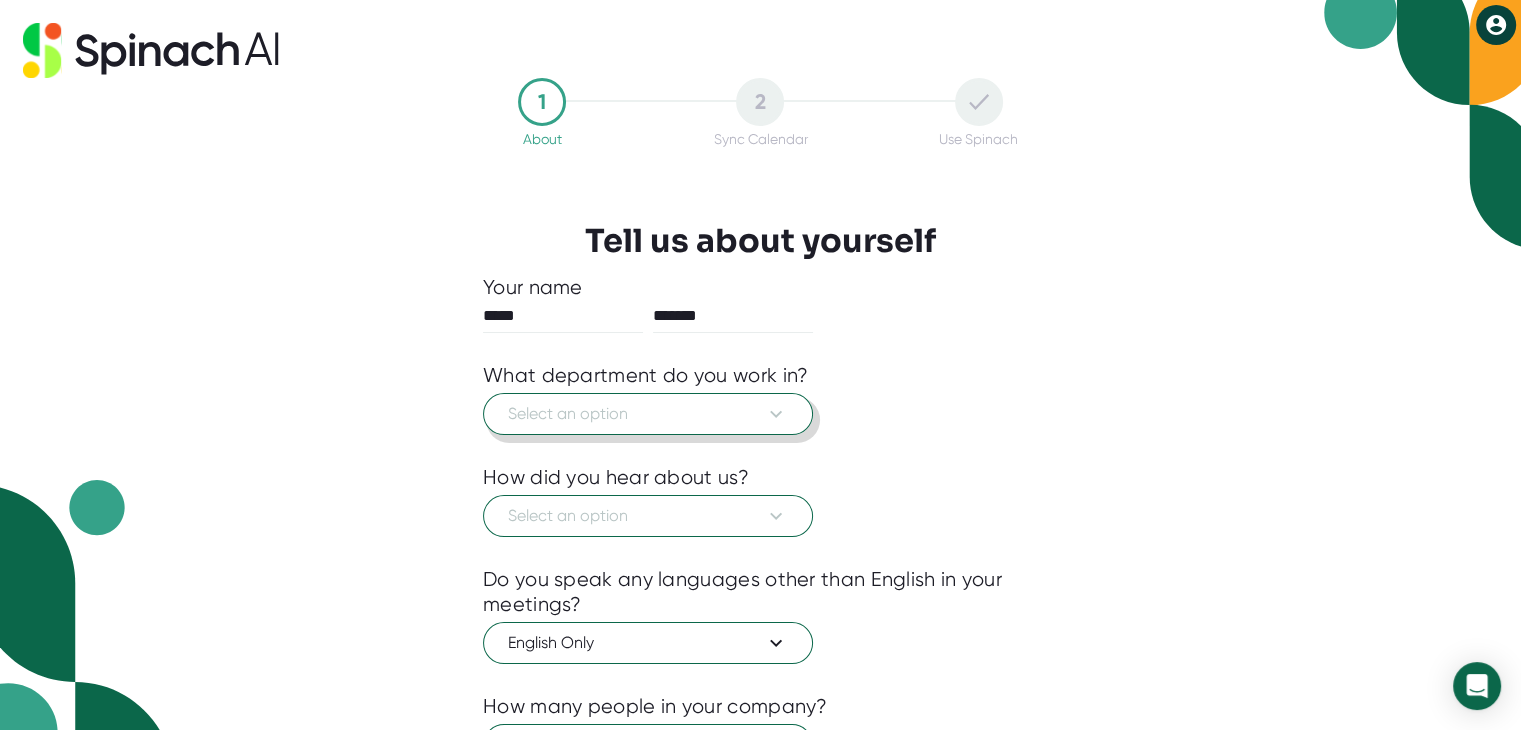 type 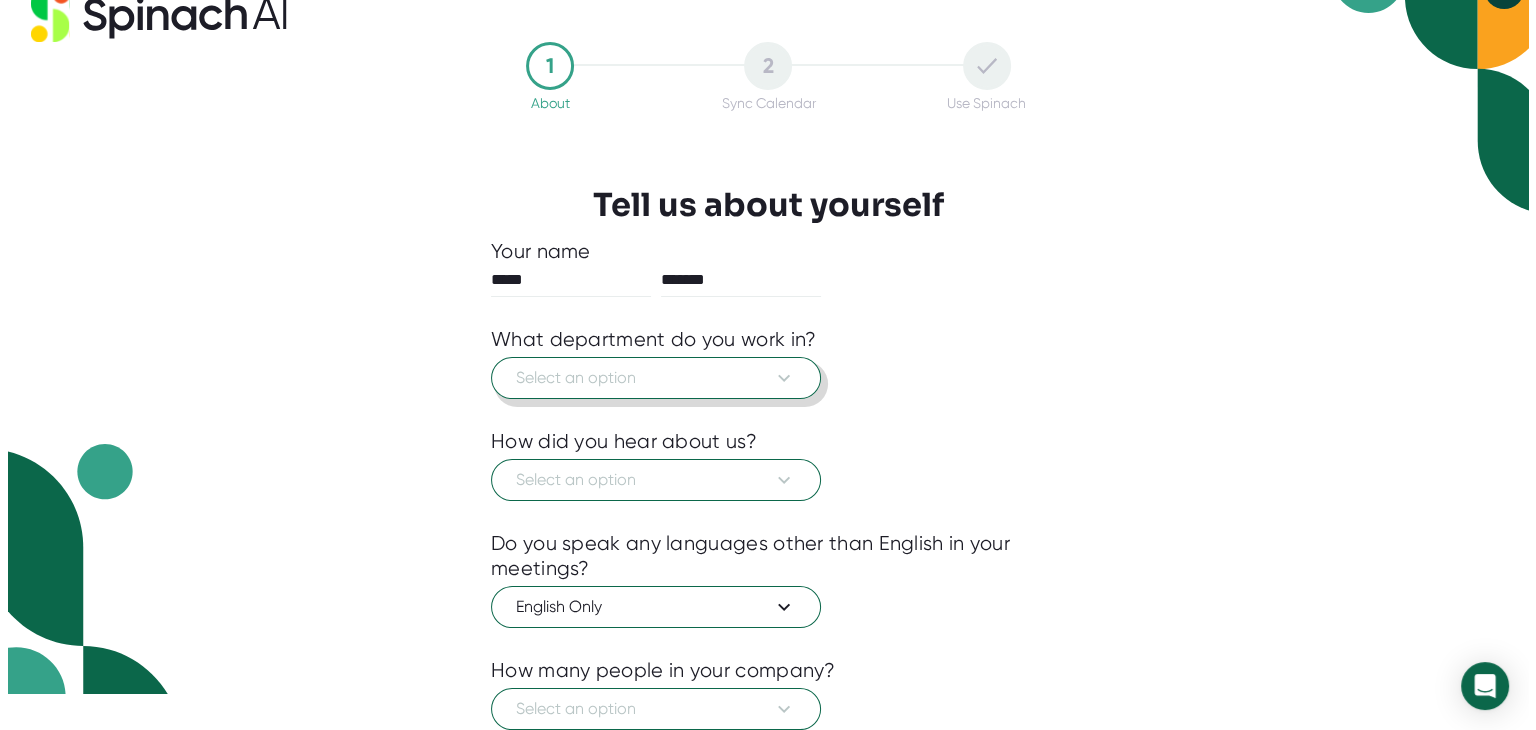 scroll, scrollTop: 40, scrollLeft: 0, axis: vertical 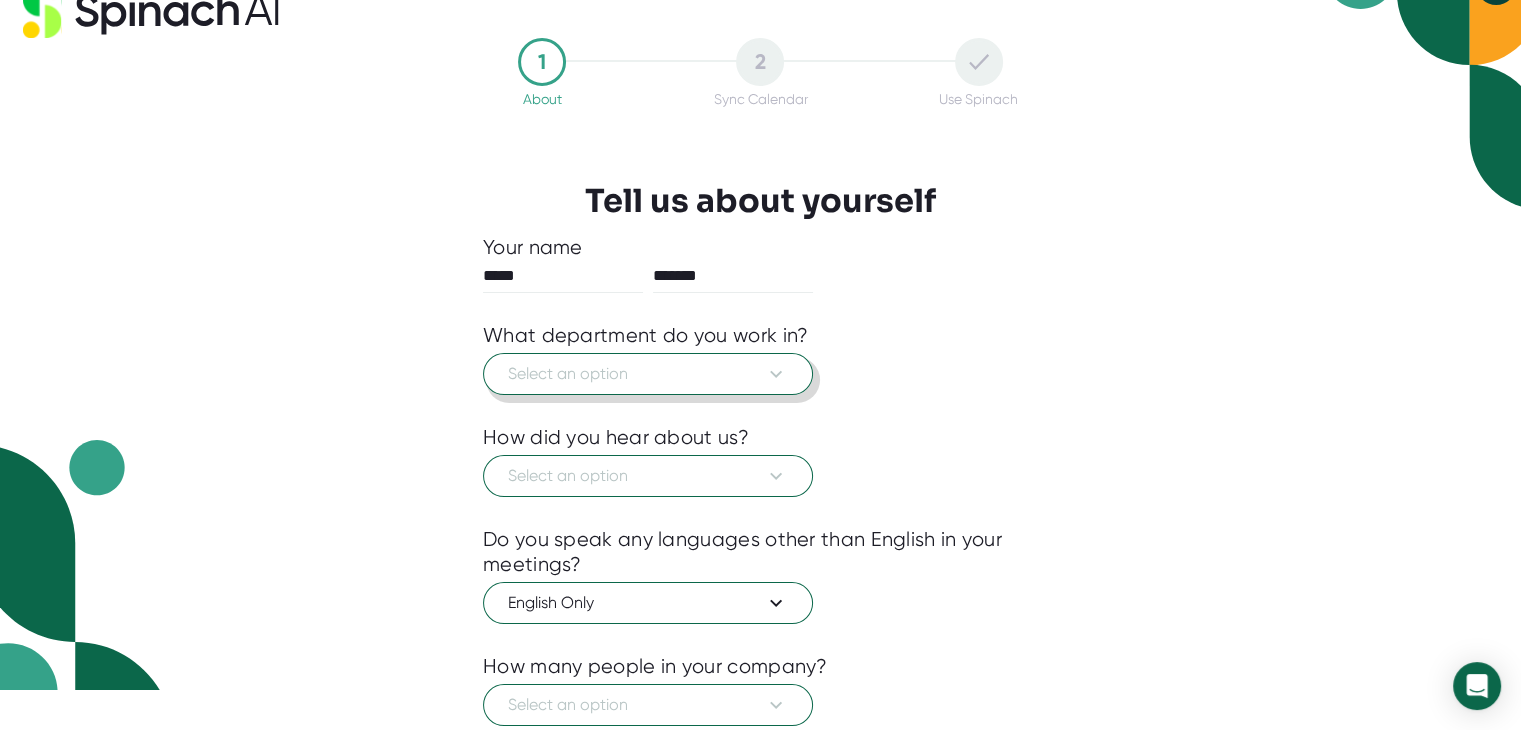 click 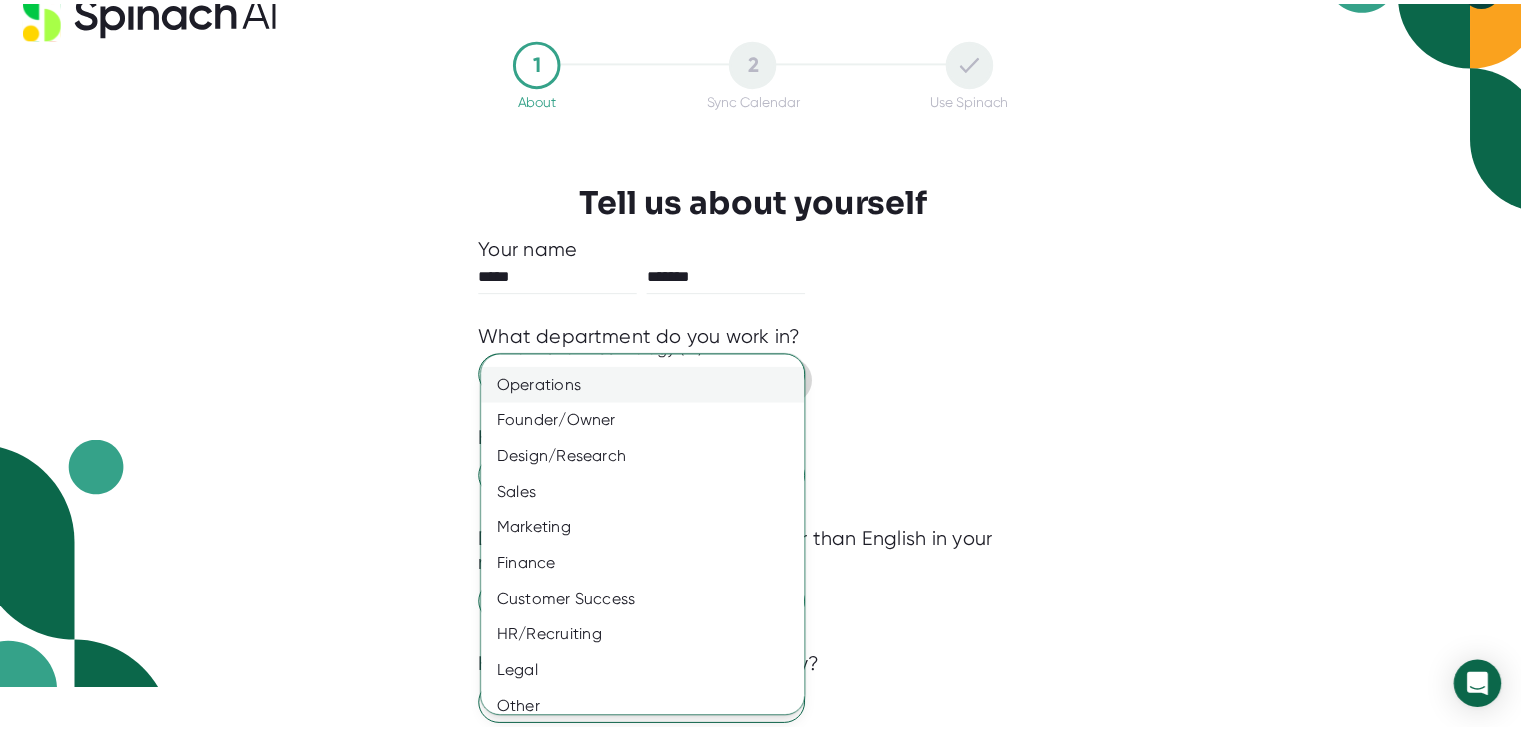 scroll, scrollTop: 112, scrollLeft: 0, axis: vertical 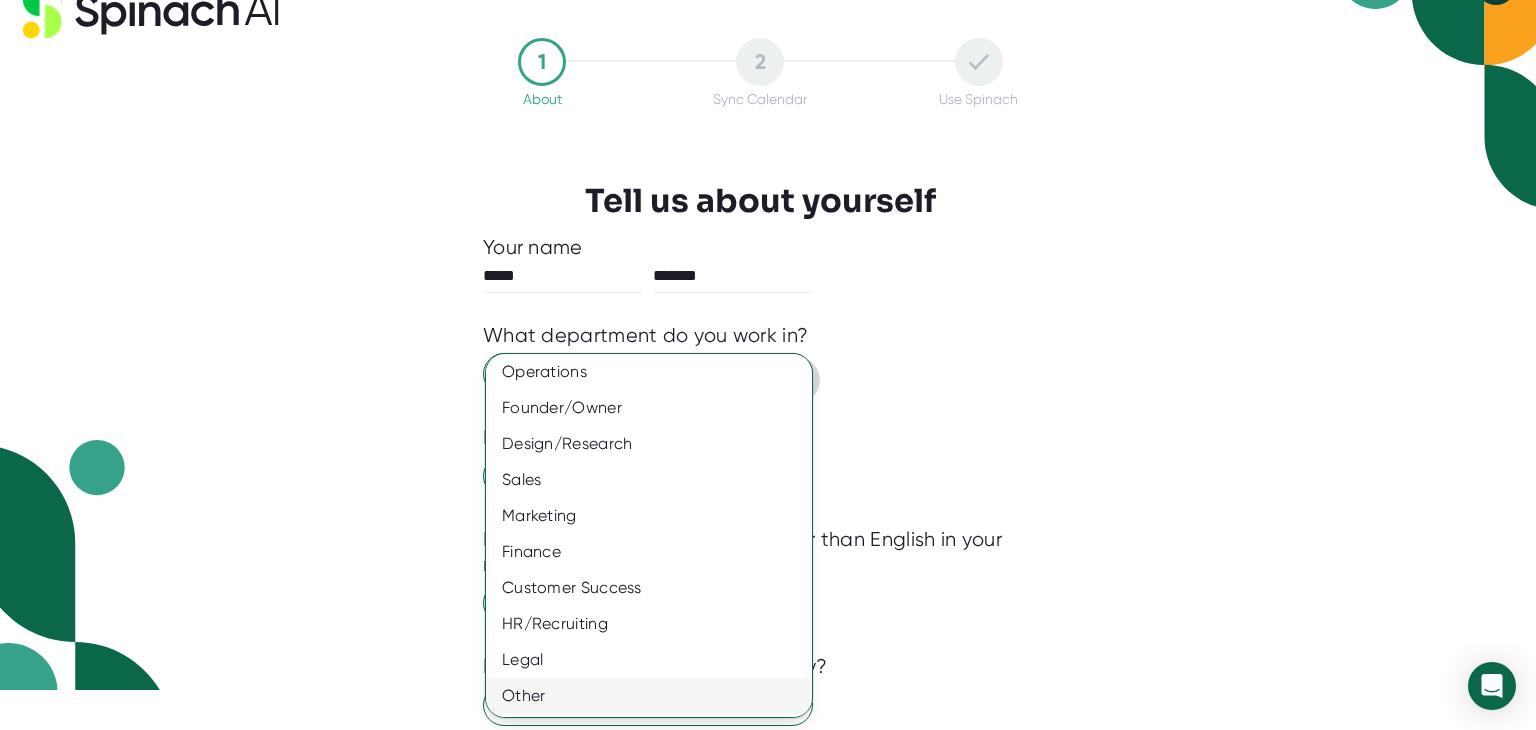 click on "Other" at bounding box center (656, 696) 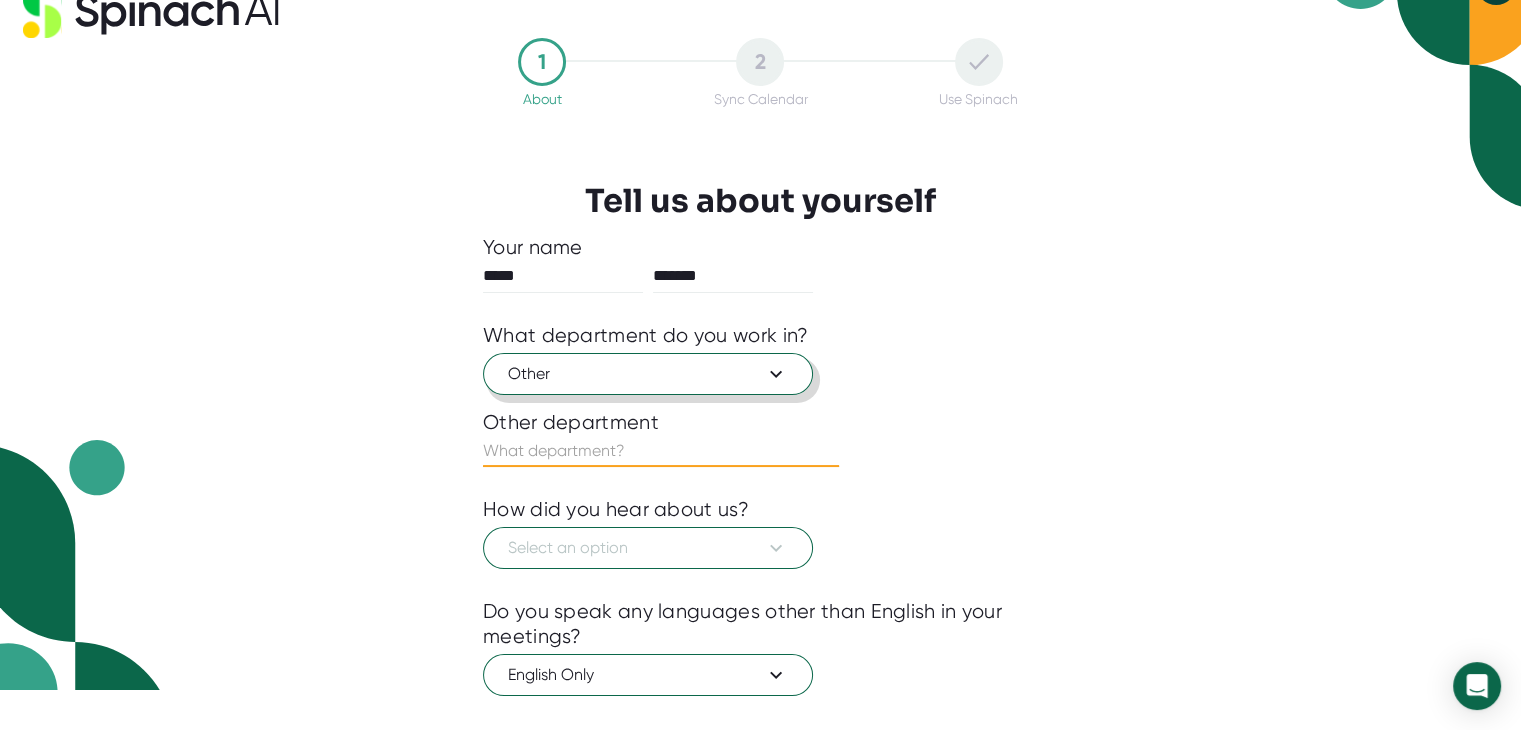 click at bounding box center [661, 451] 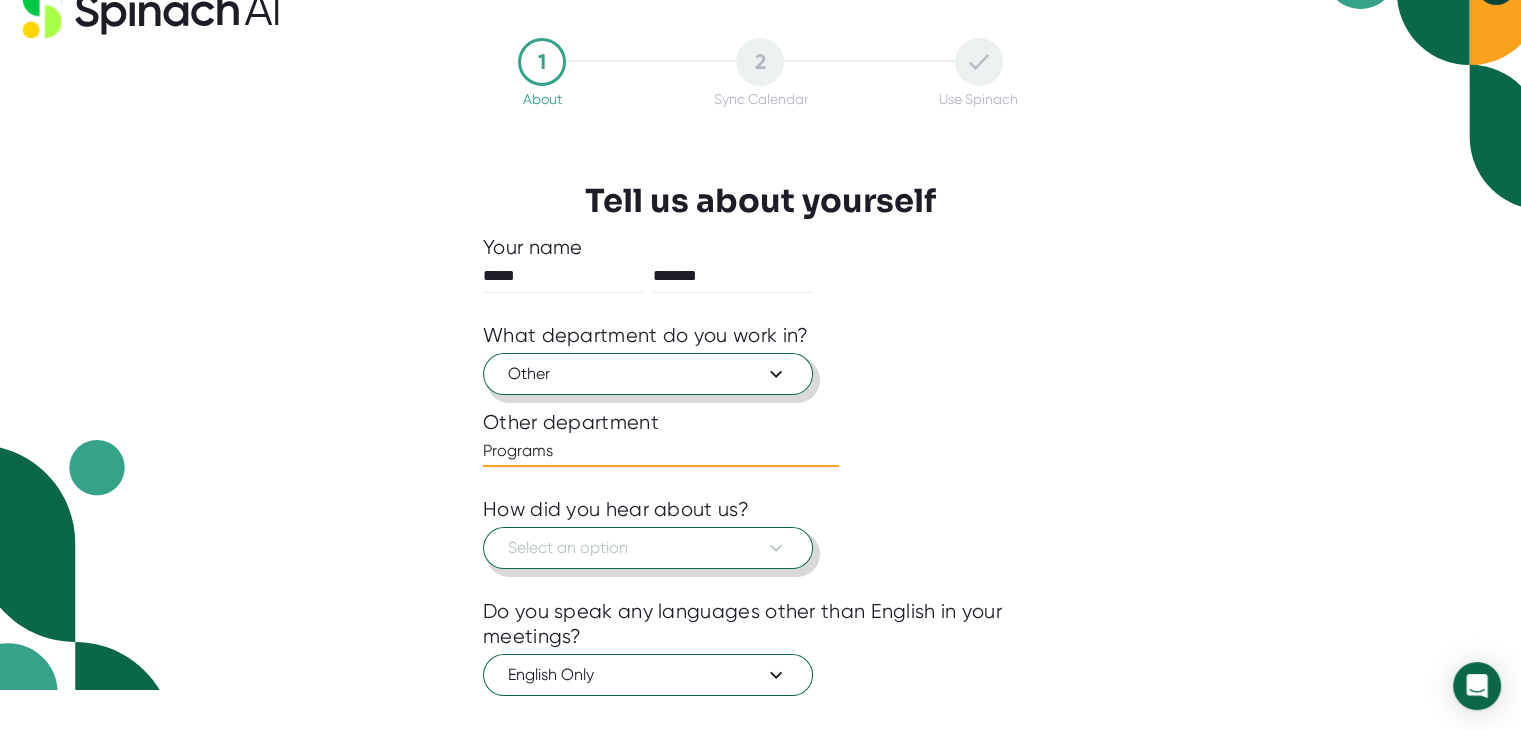type on "Programs" 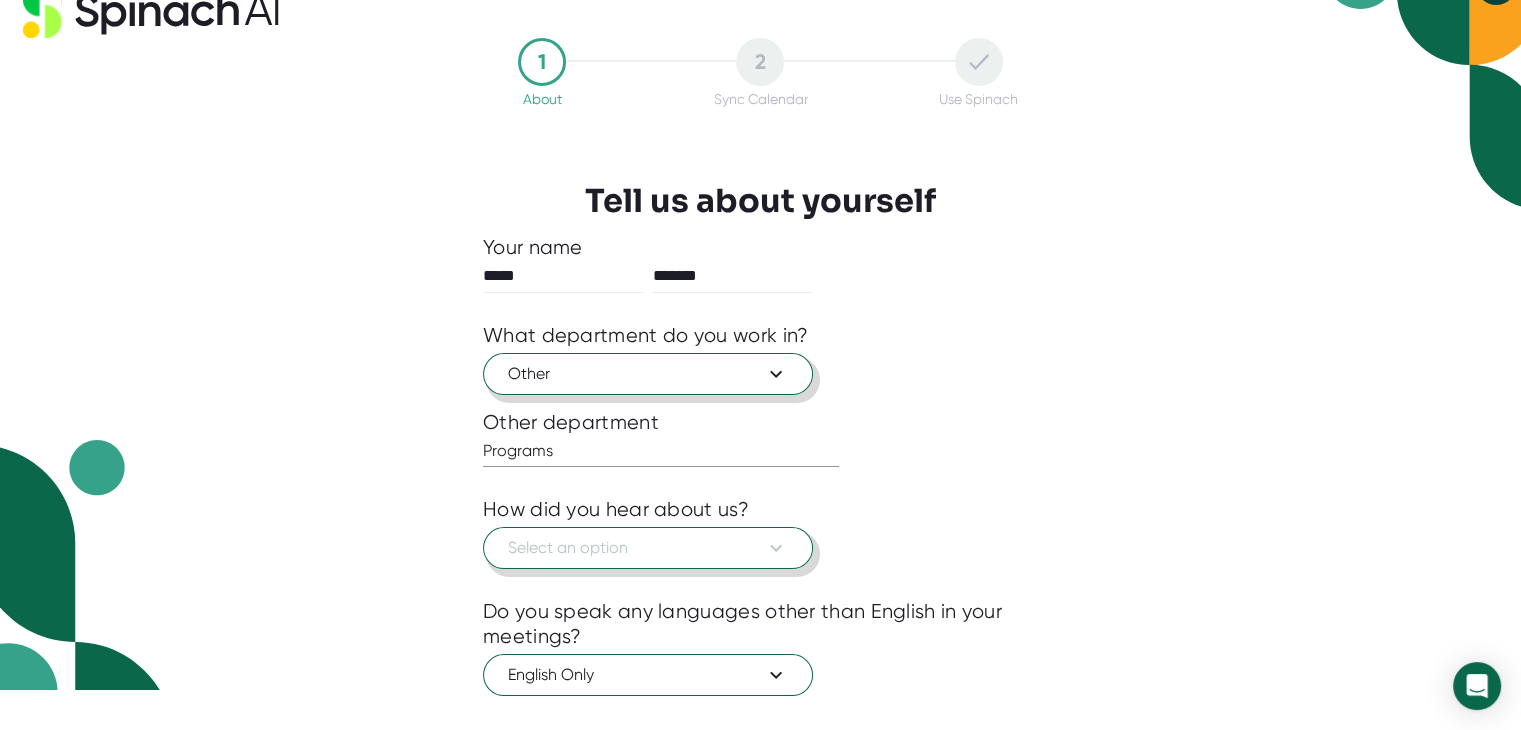 click on "Select an option" at bounding box center (648, 548) 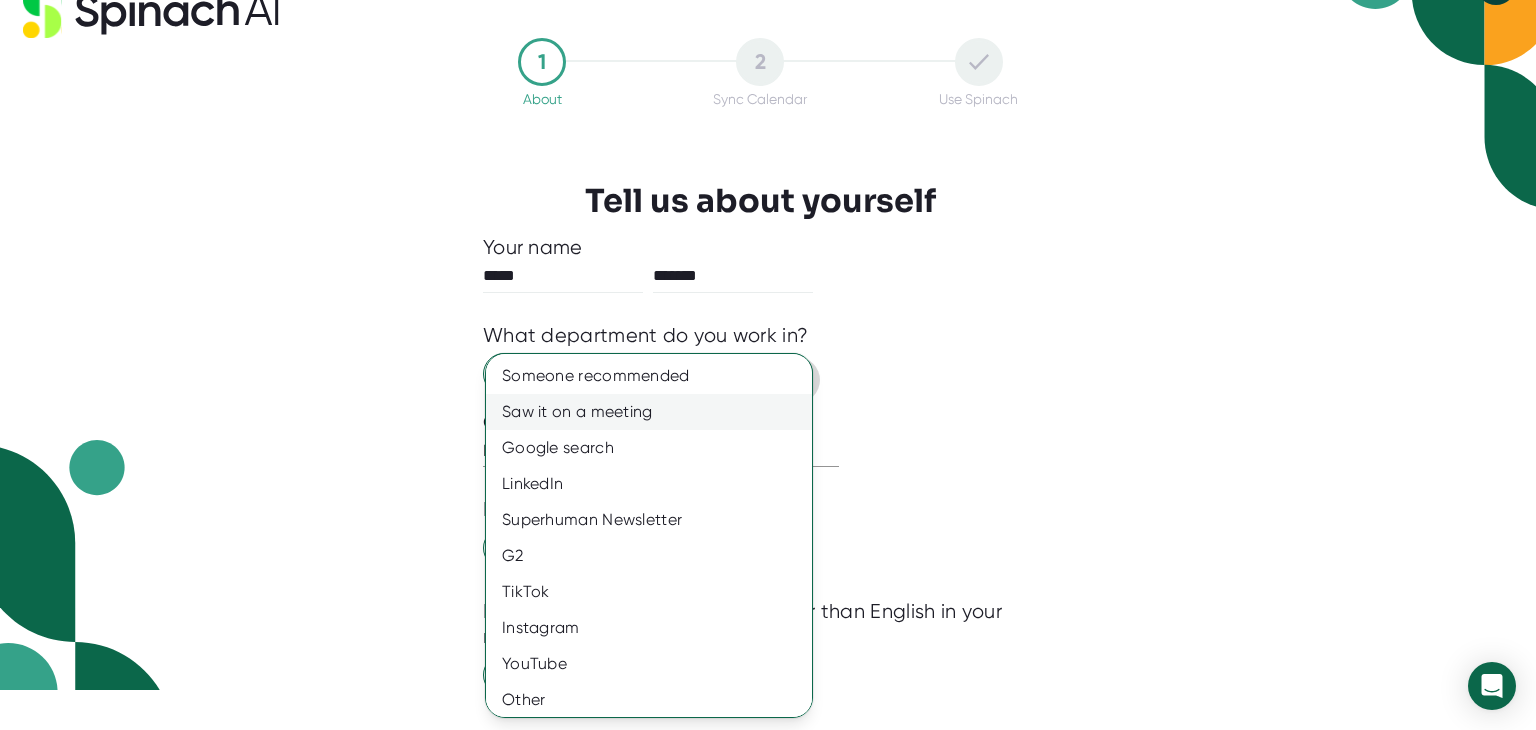 click on "Saw it on a meeting" at bounding box center [656, 412] 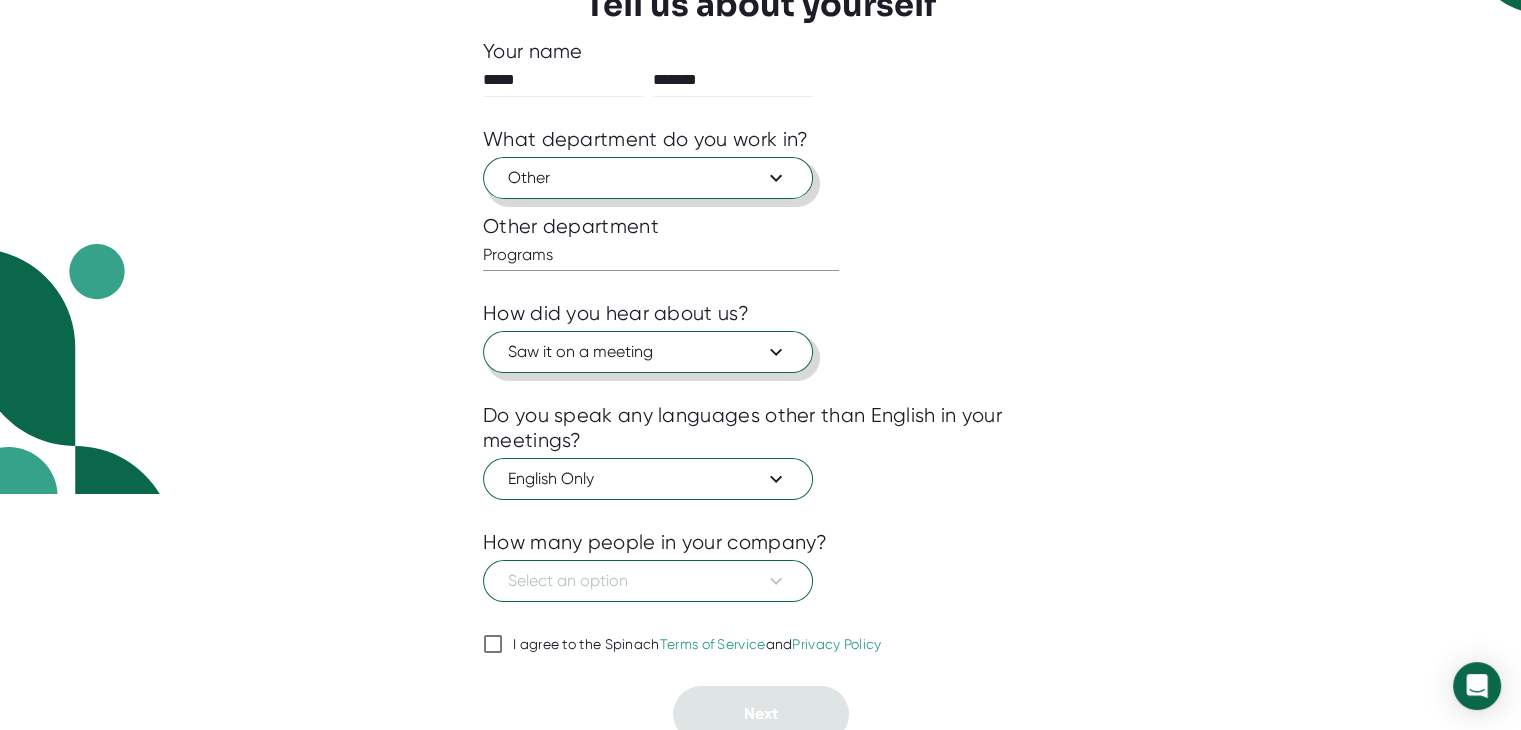 scroll, scrollTop: 245, scrollLeft: 0, axis: vertical 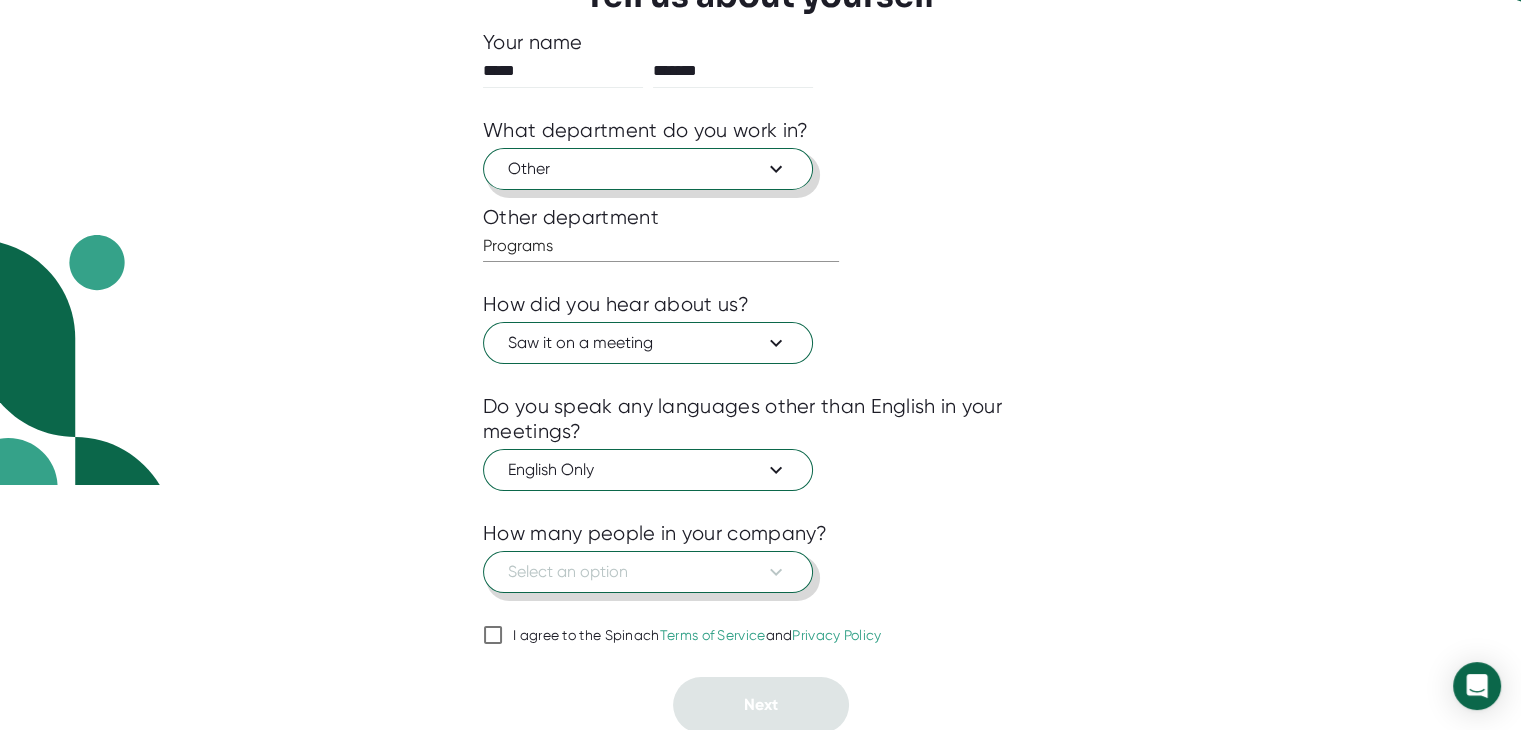 click on "Select an option" at bounding box center [648, 572] 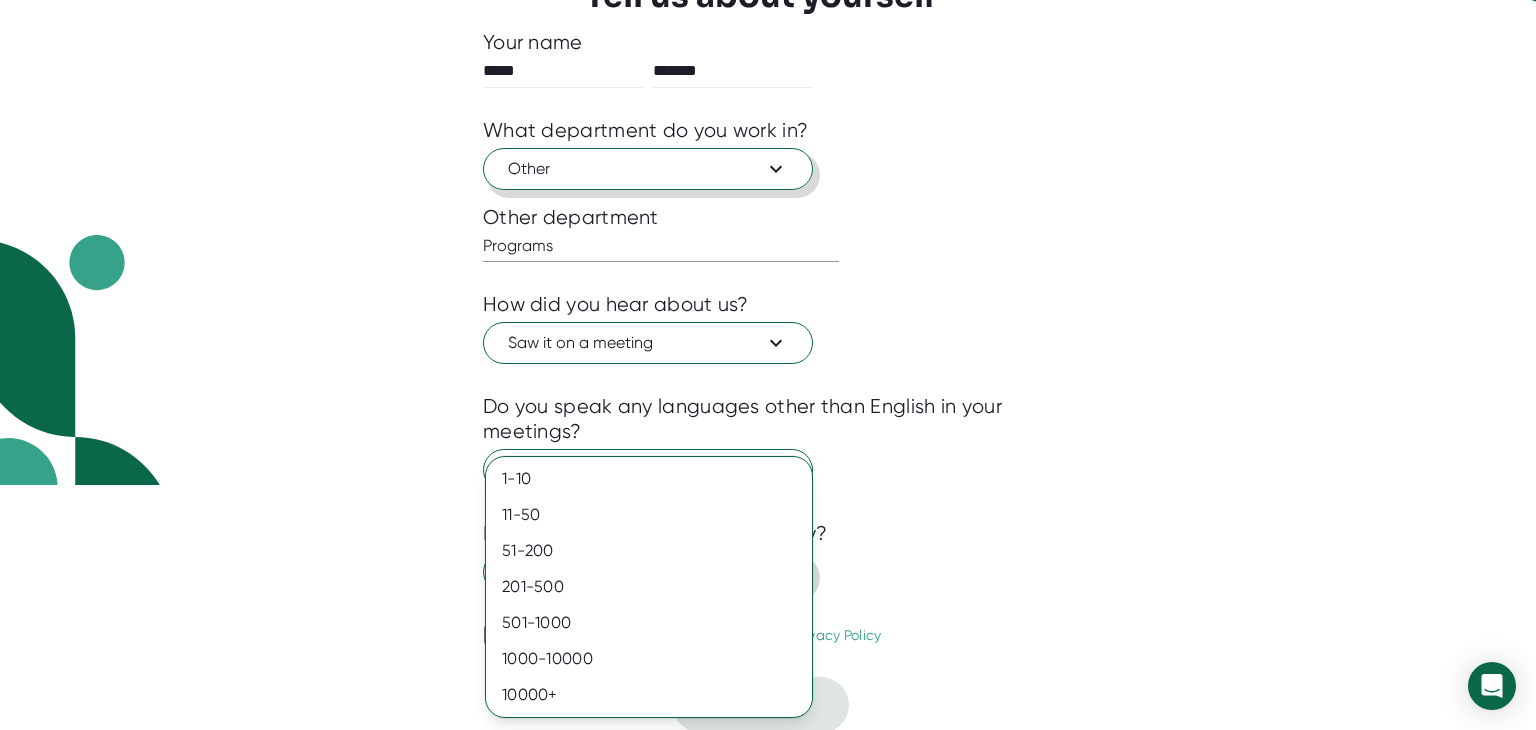 click on "201-500" at bounding box center [649, 587] 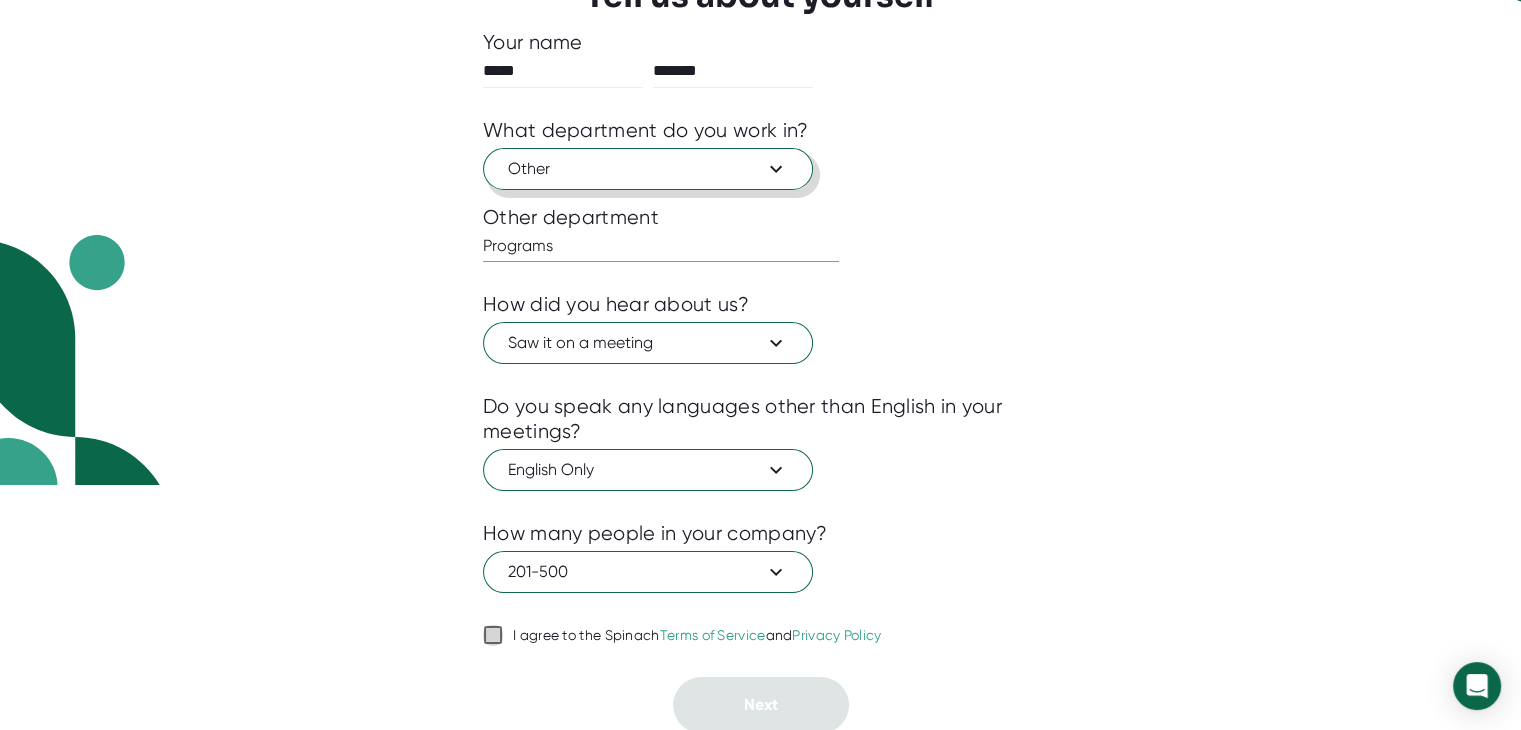click on "I agree to the Spinach  Terms of Service  and  Privacy Policy" at bounding box center [493, 635] 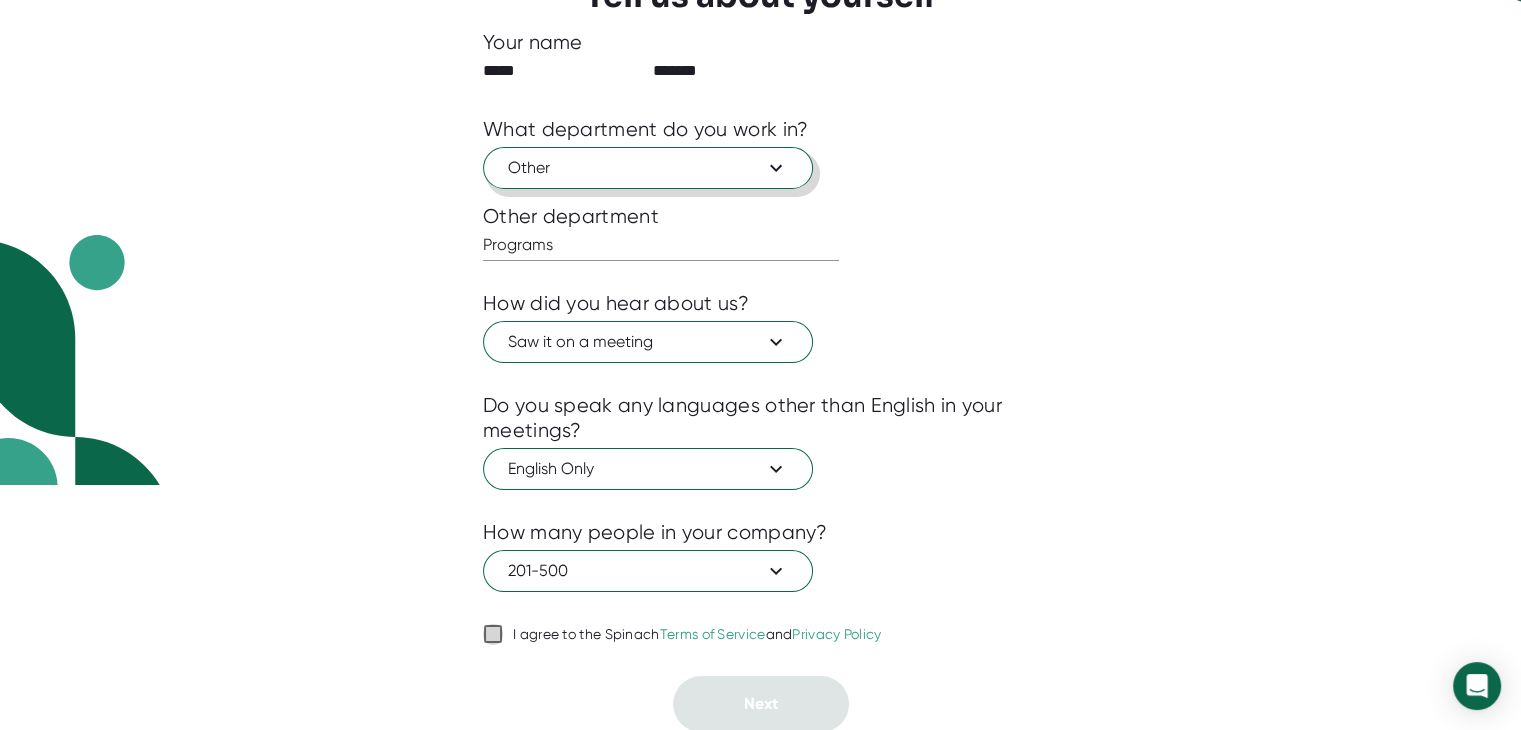 checkbox on "true" 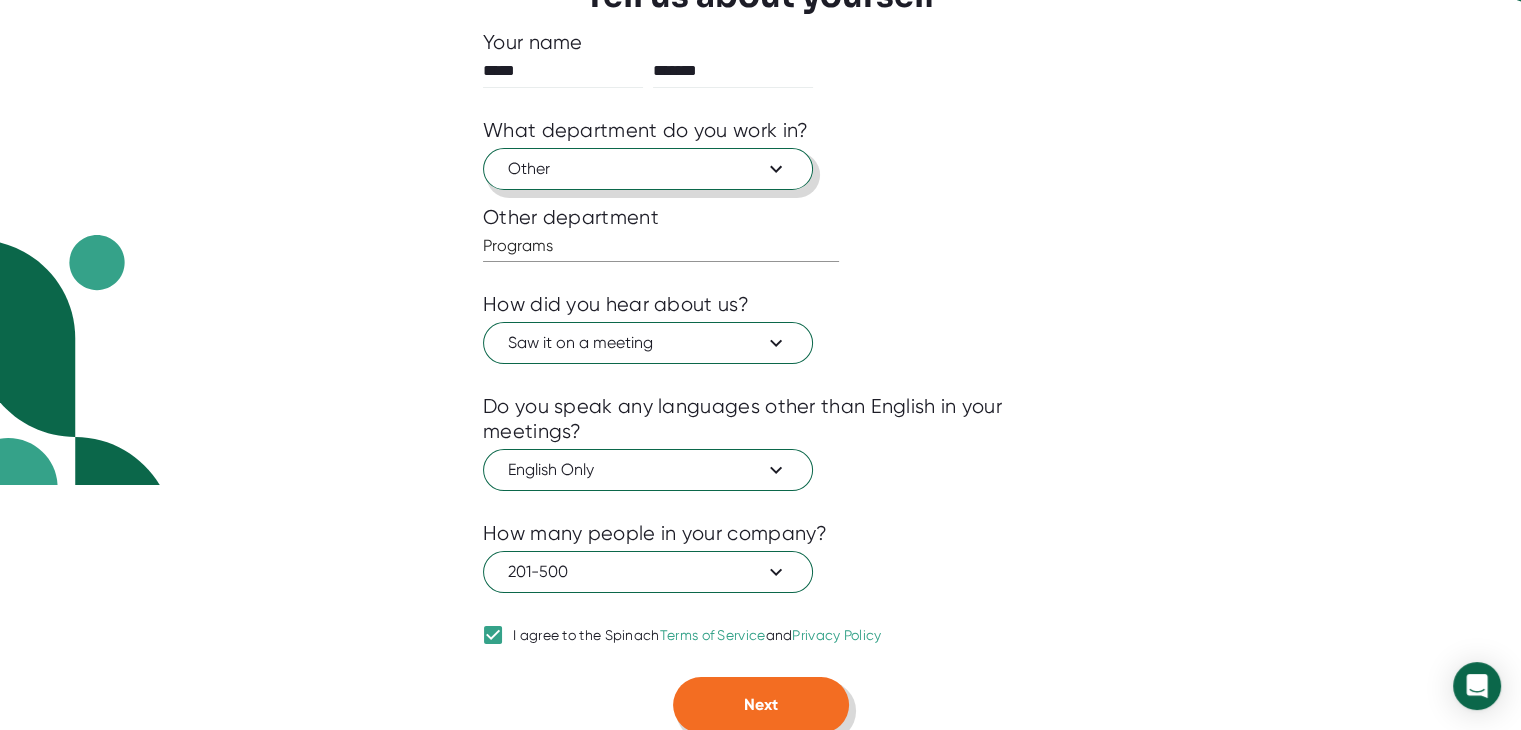 click on "Next" at bounding box center (761, 705) 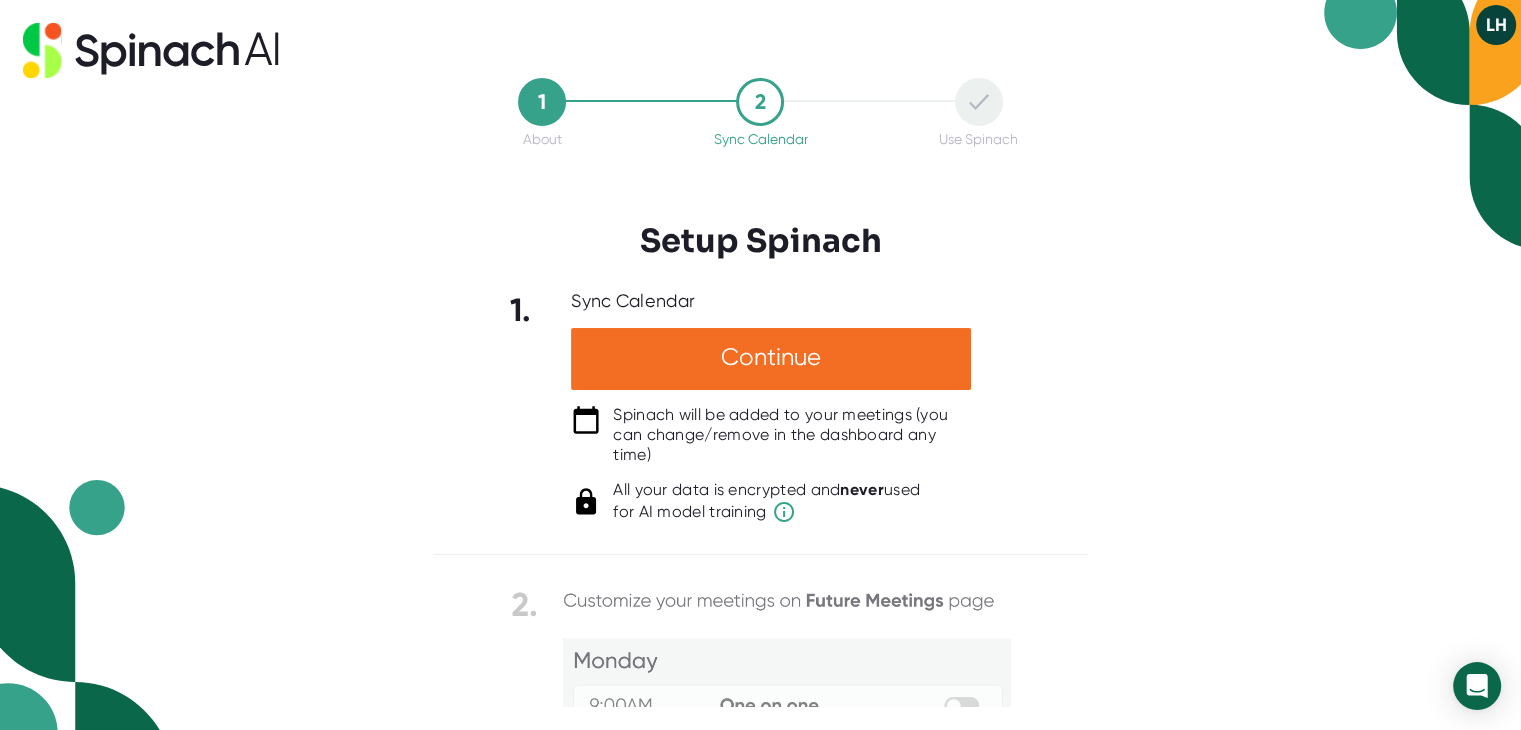 scroll, scrollTop: 0, scrollLeft: 0, axis: both 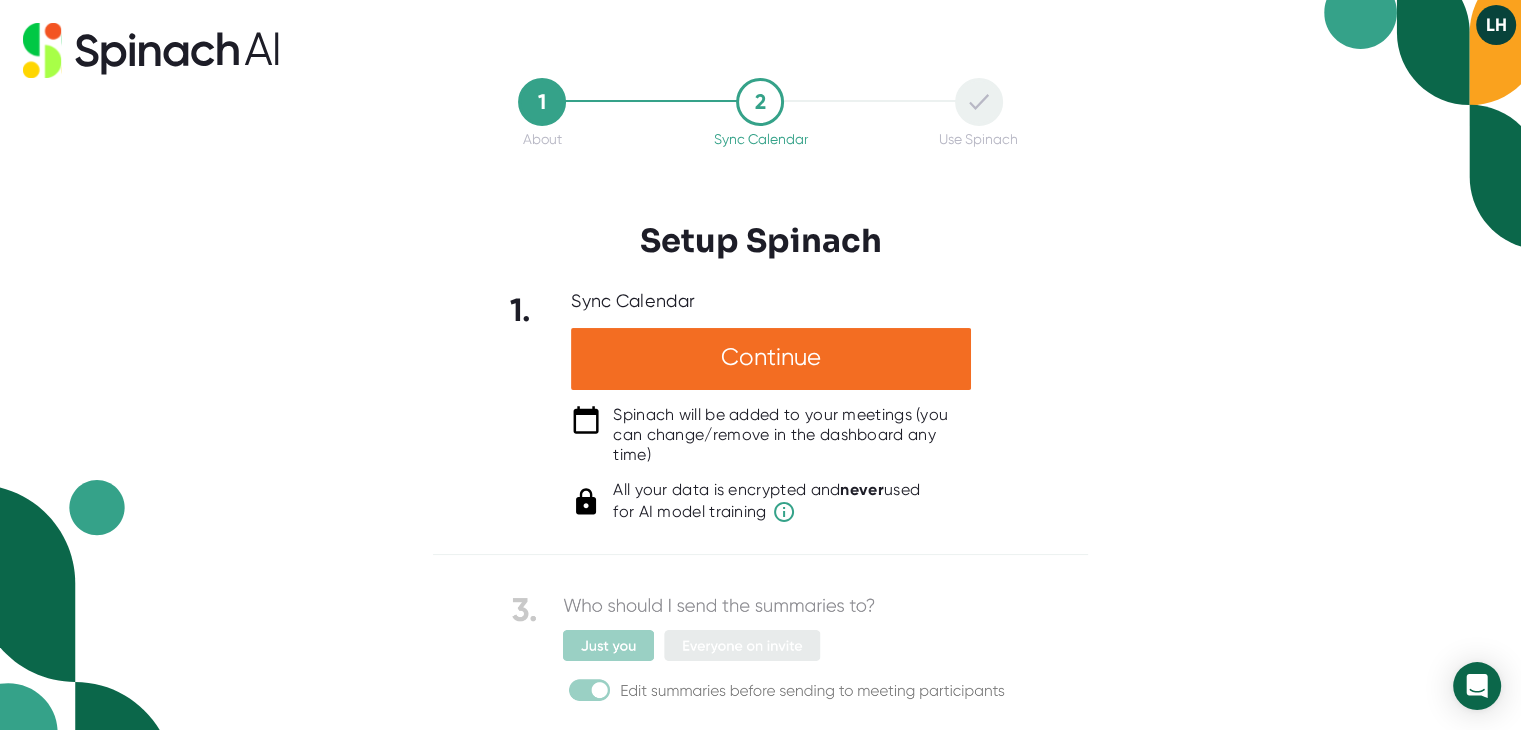 click at bounding box center [761, 505] 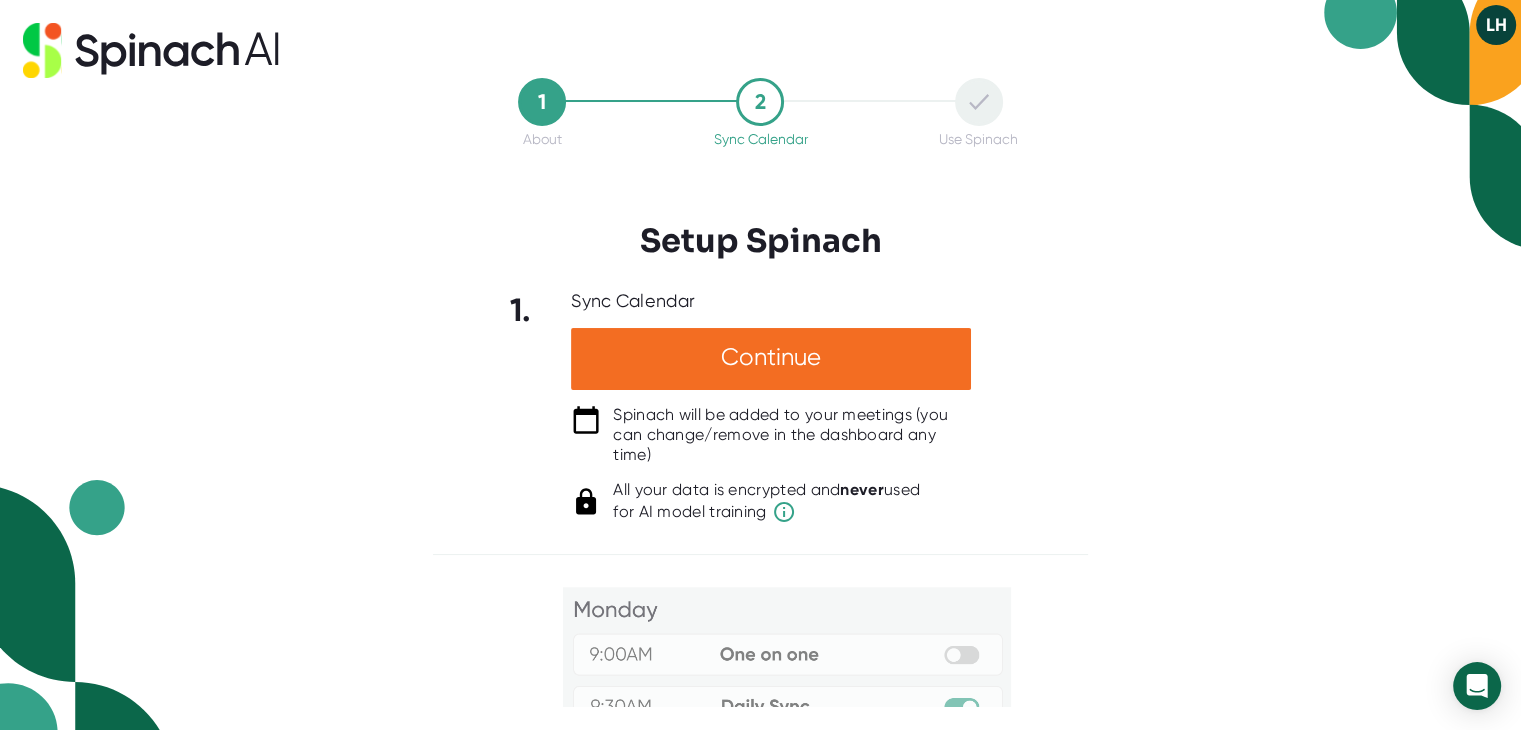 scroll, scrollTop: 52, scrollLeft: 0, axis: vertical 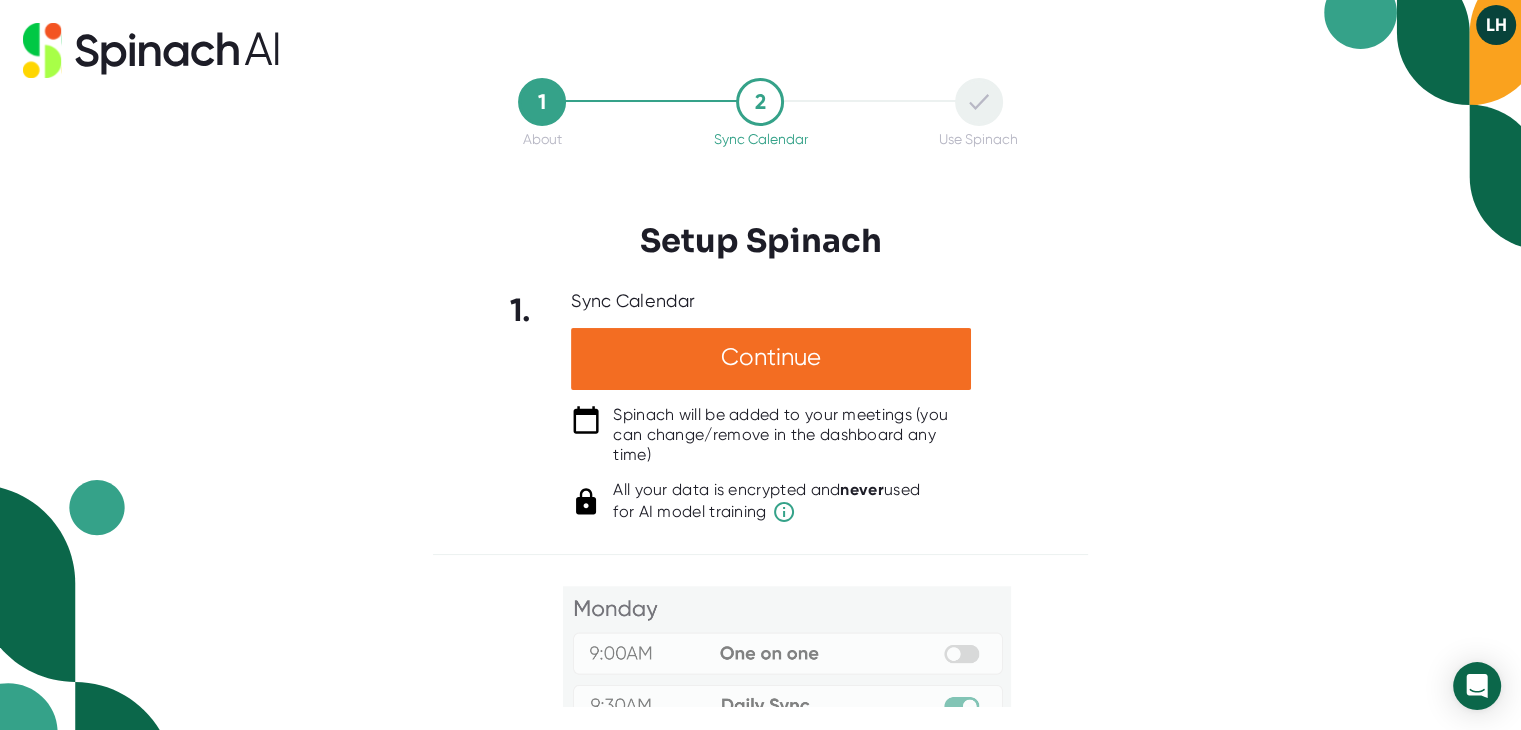 click at bounding box center (761, 736) 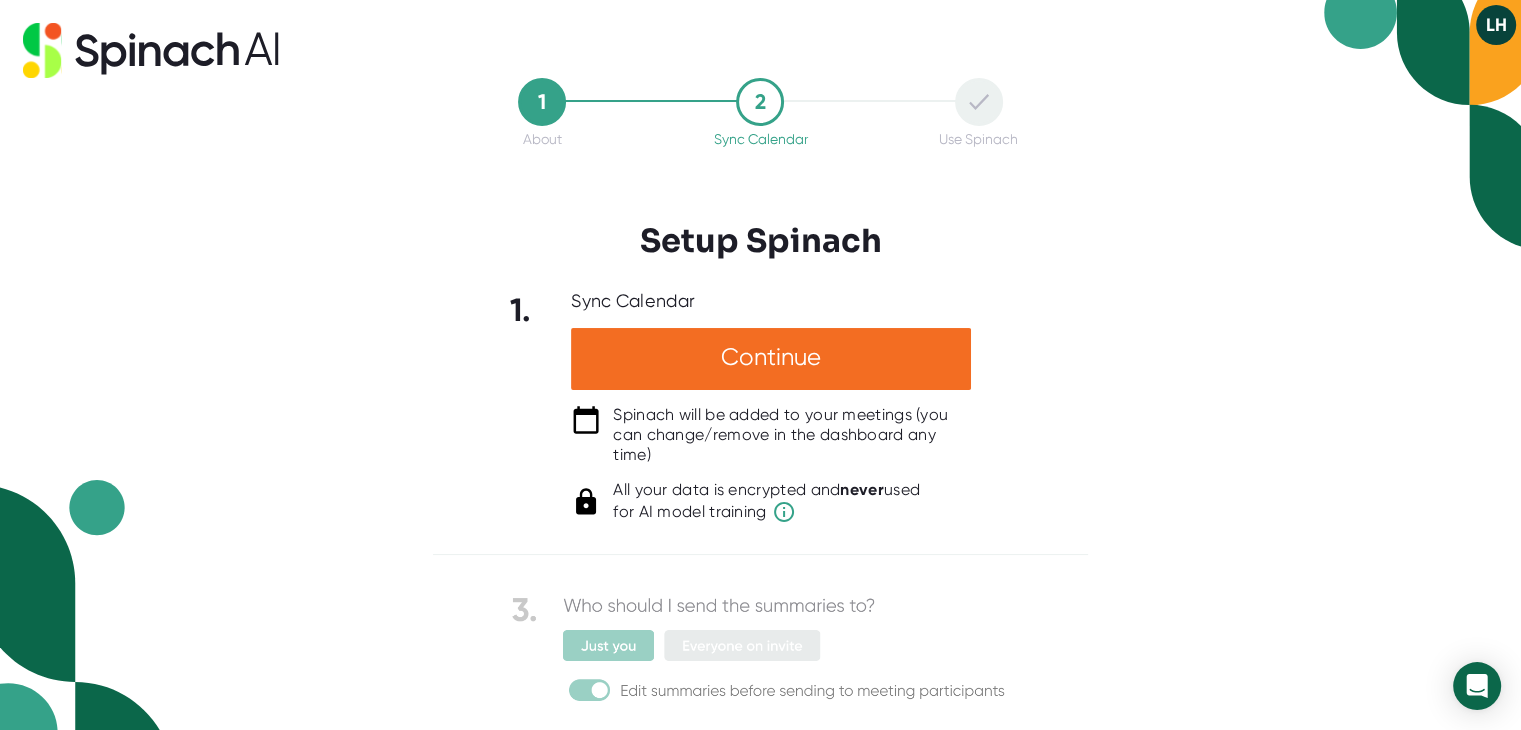 scroll, scrollTop: 0, scrollLeft: 0, axis: both 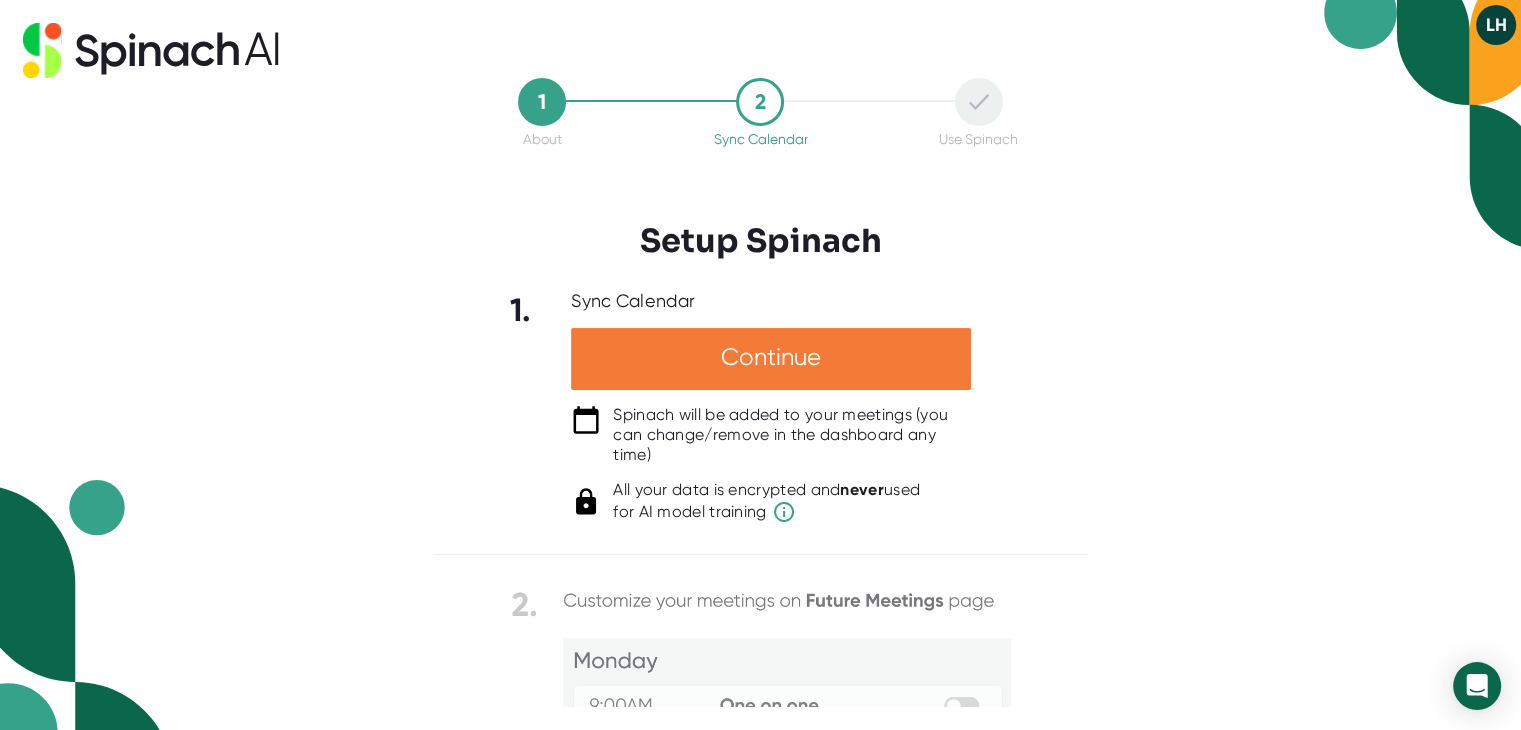 click on "Continue" at bounding box center [771, 359] 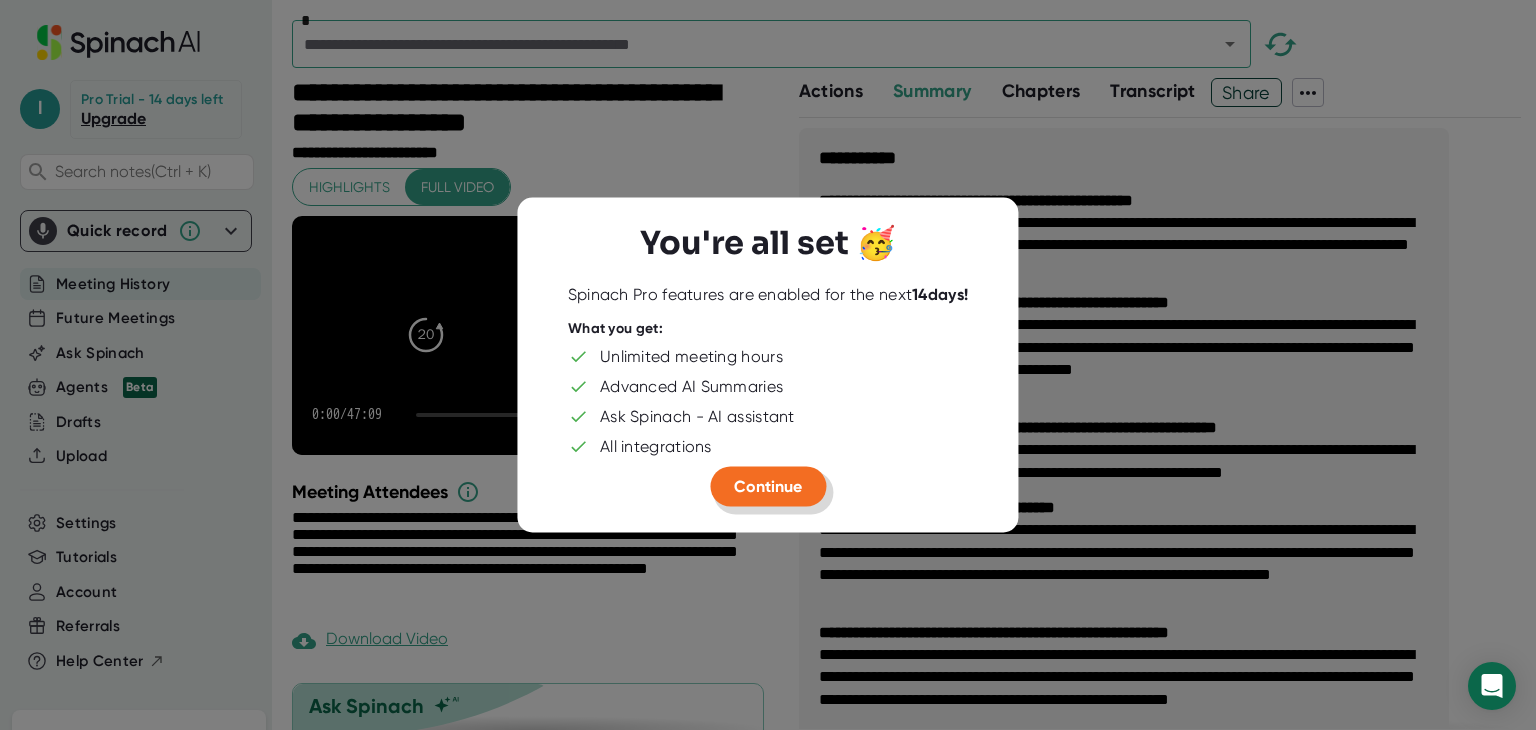 click on "Continue" at bounding box center (768, 486) 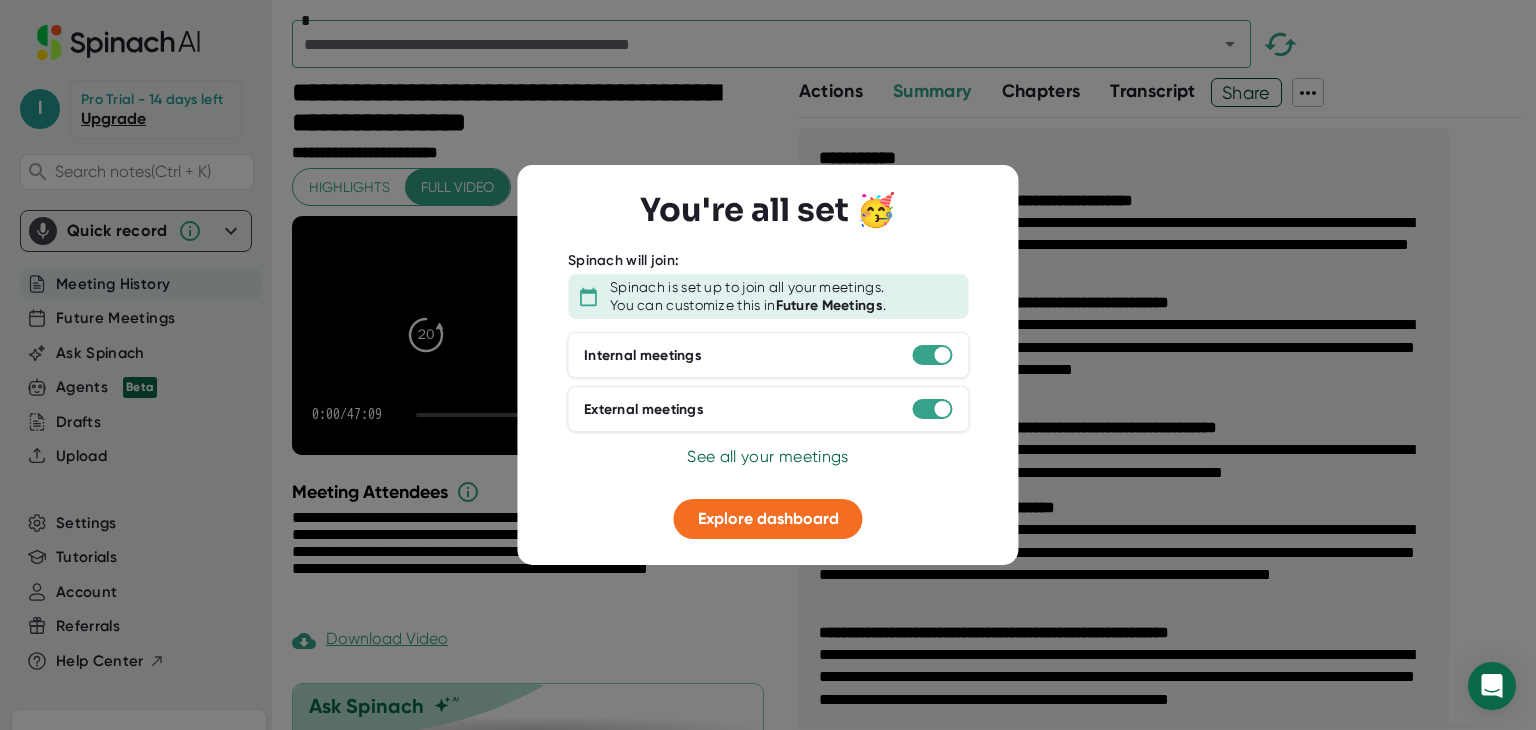 click on "Internal meetings" at bounding box center [768, 355] 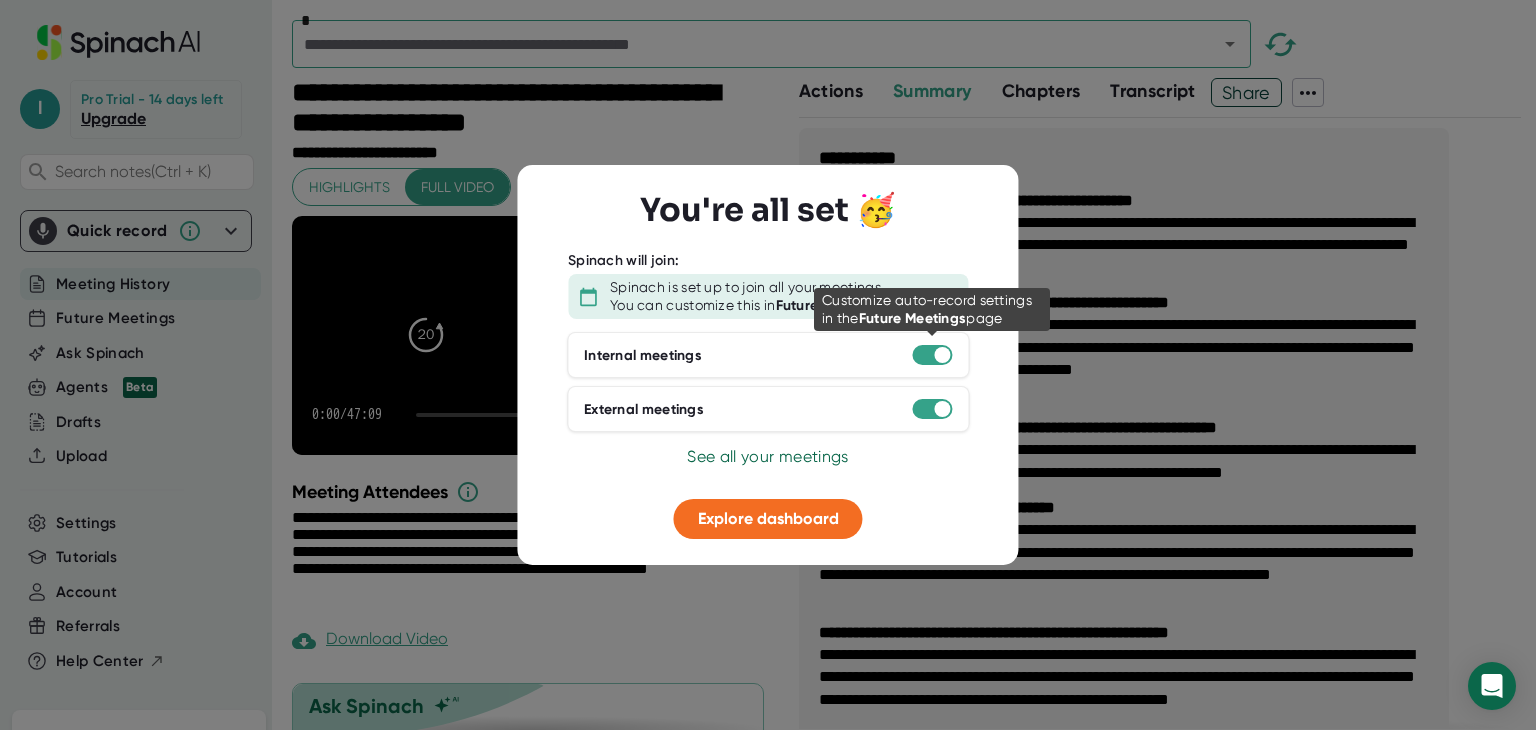 click at bounding box center (942, 355) 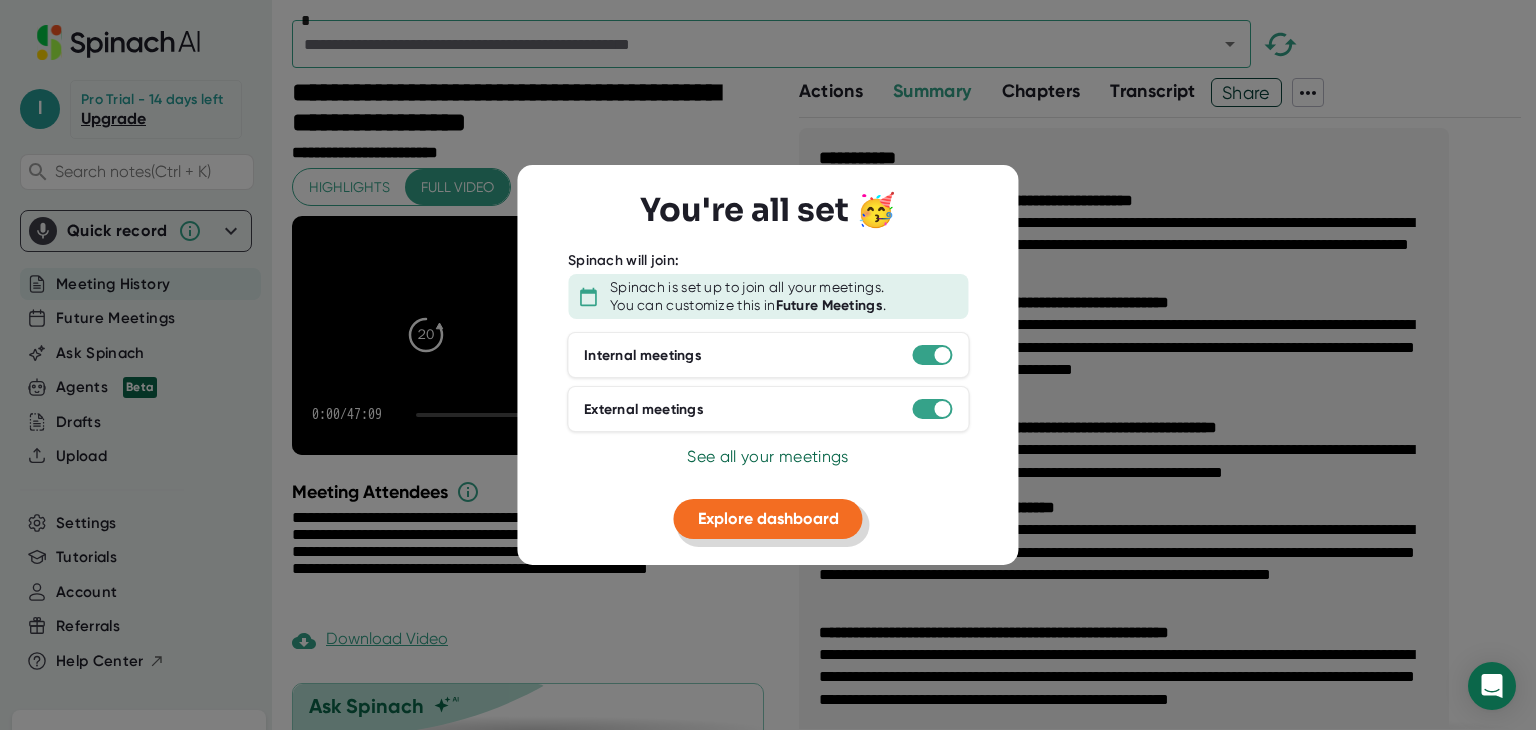 click on "Explore dashboard" at bounding box center [768, 518] 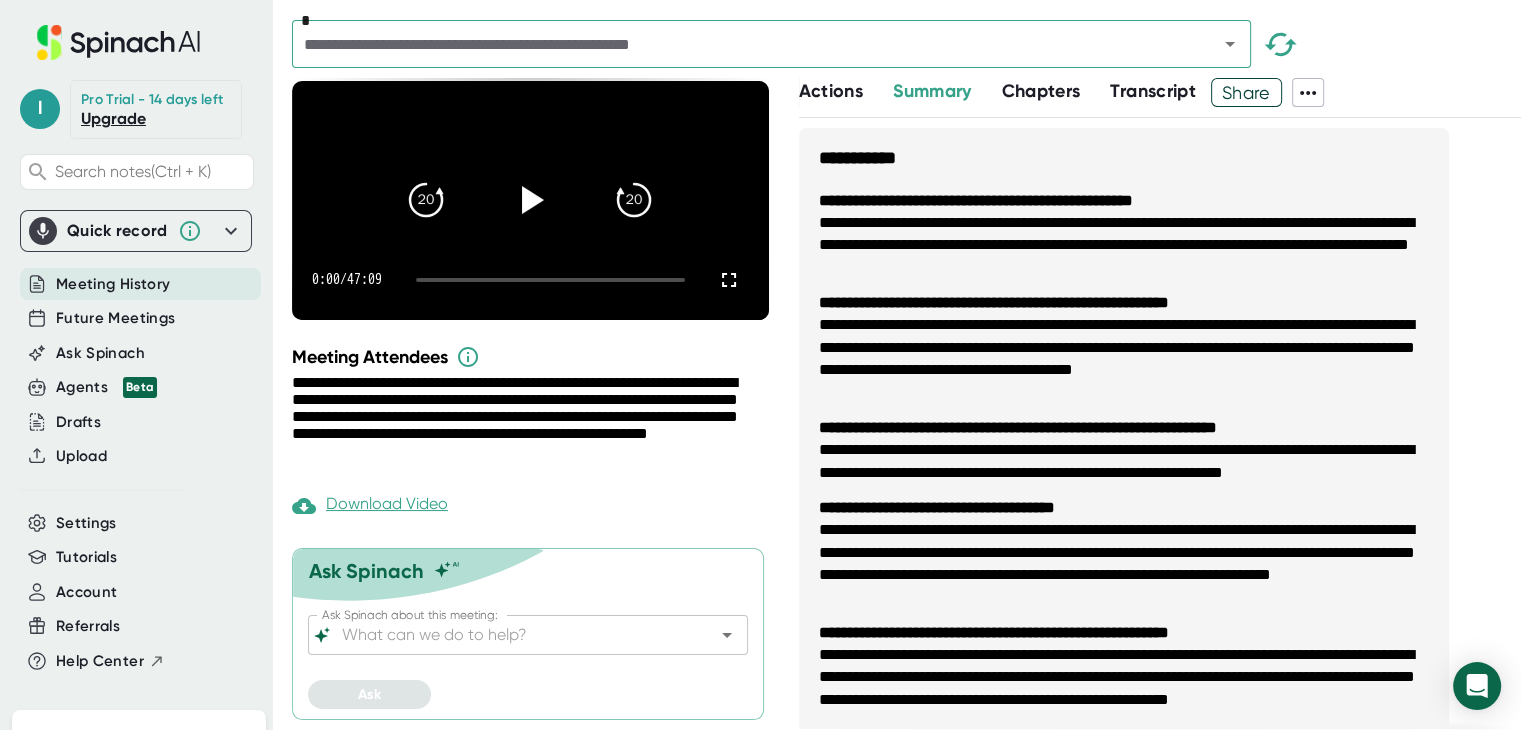 scroll, scrollTop: 156, scrollLeft: 0, axis: vertical 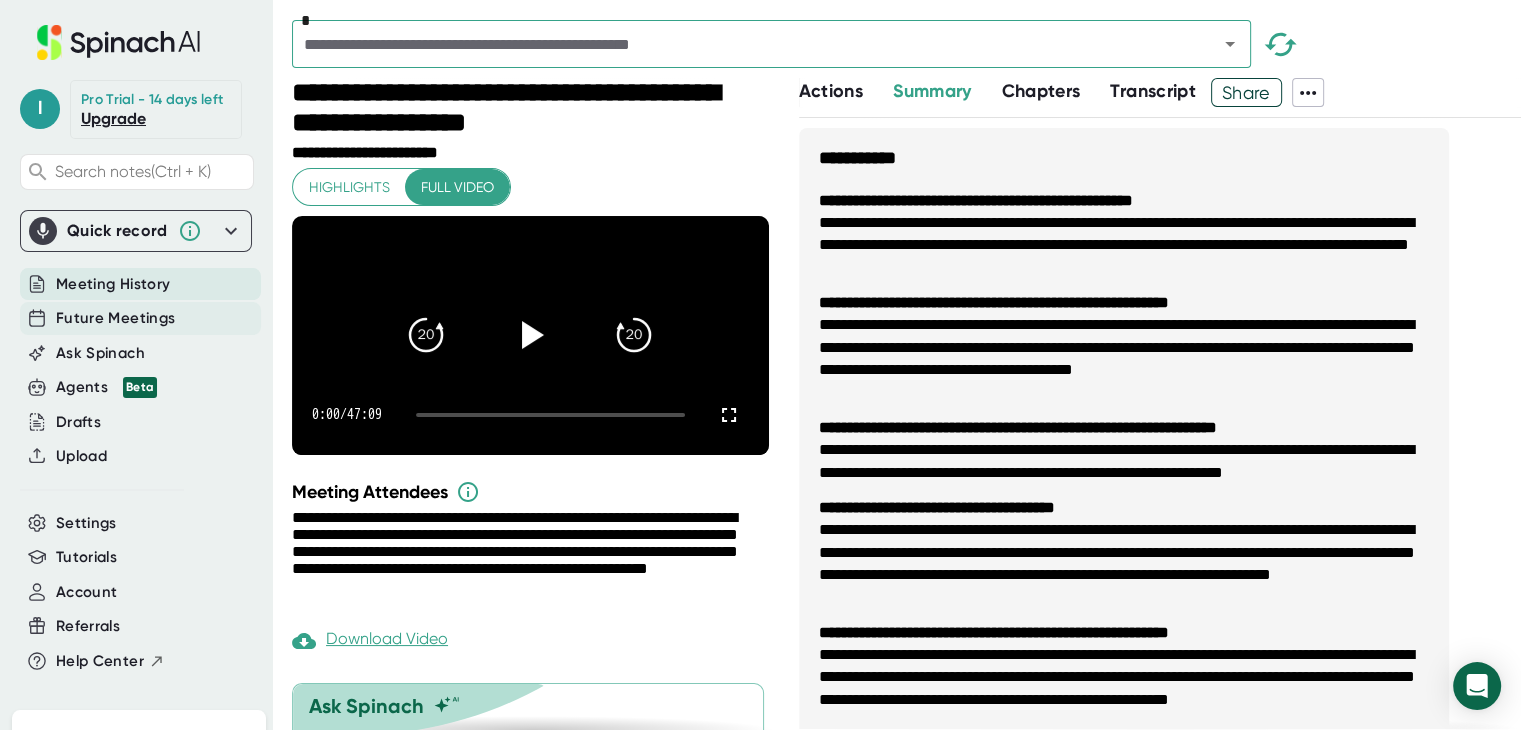 click on "Future Meetings" at bounding box center (115, 318) 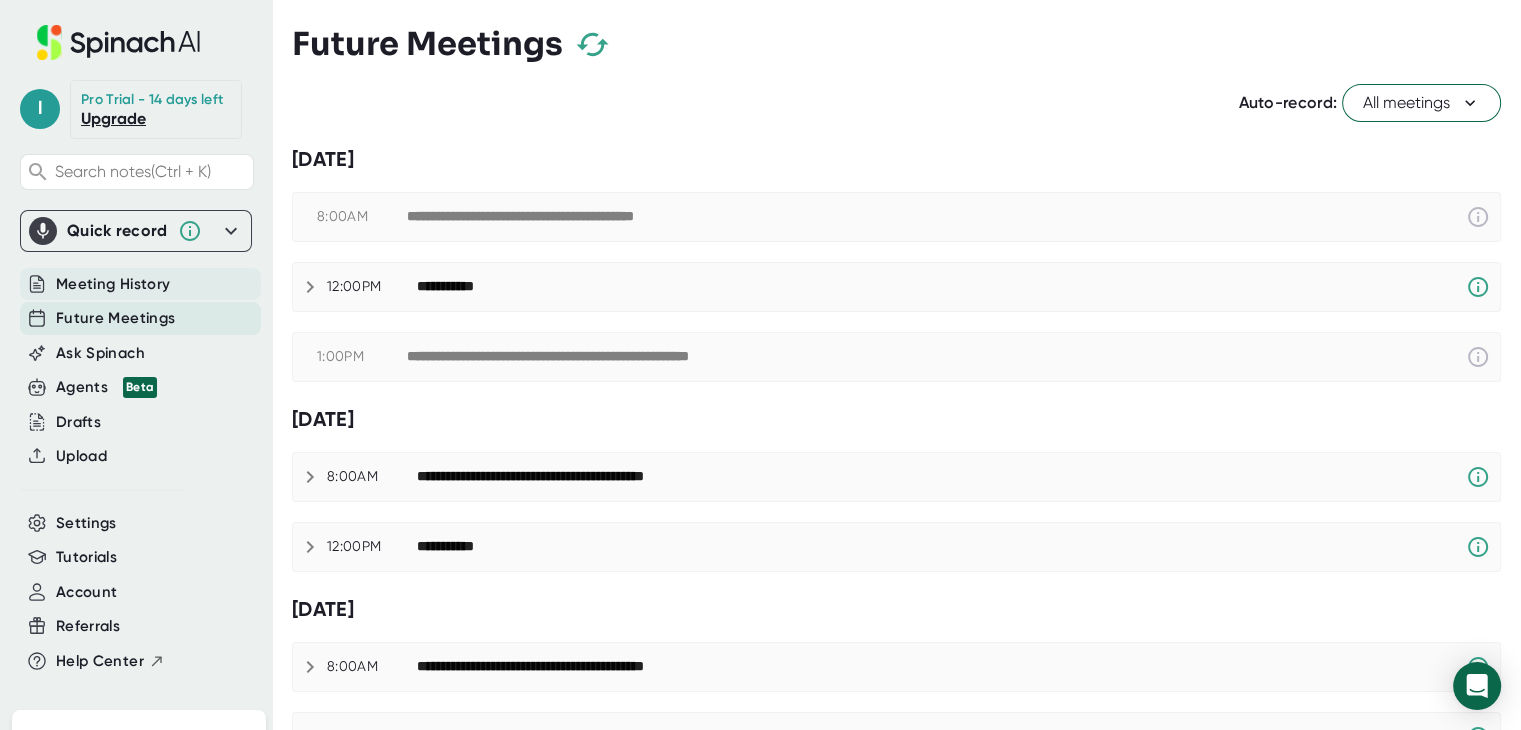 click on "Meeting History" at bounding box center (113, 284) 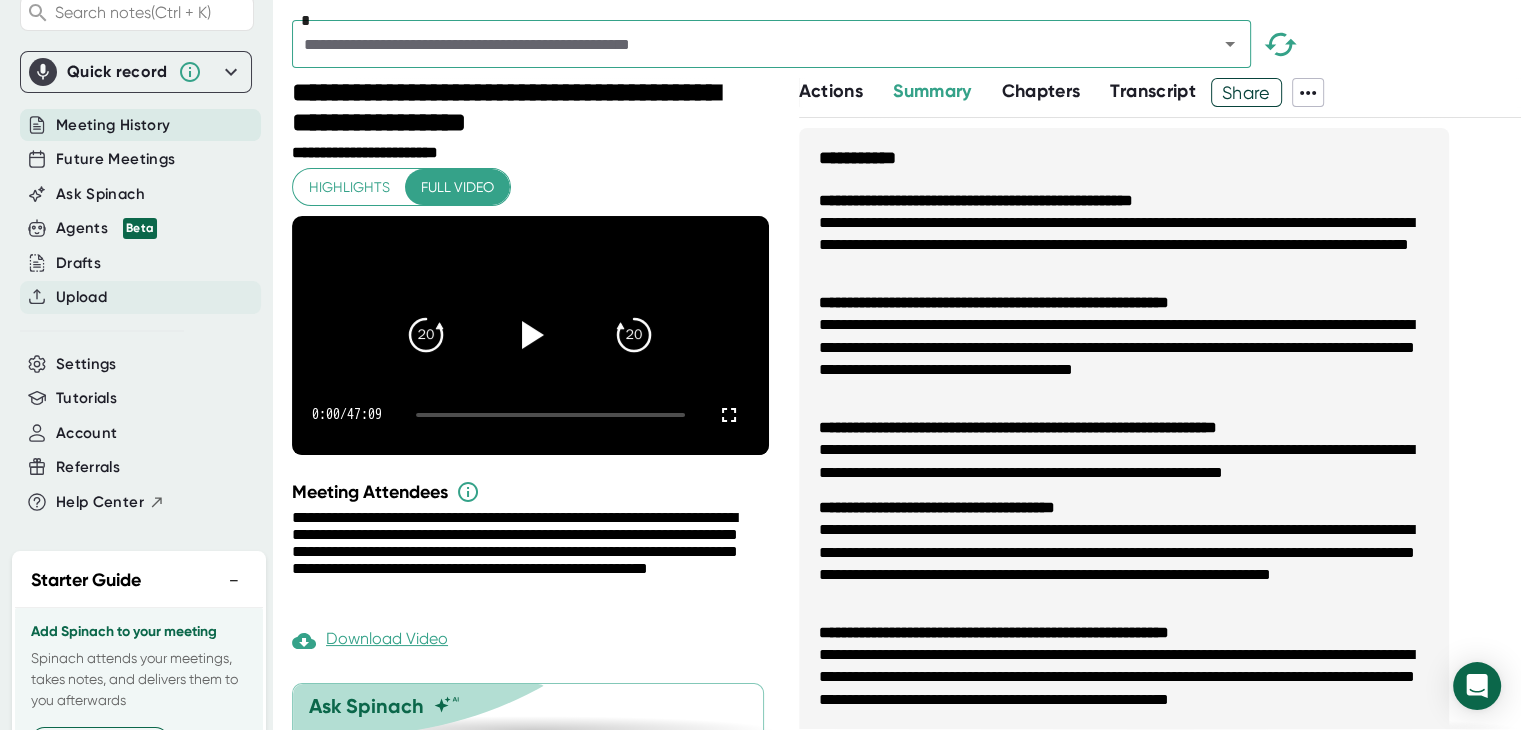 scroll, scrollTop: 160, scrollLeft: 0, axis: vertical 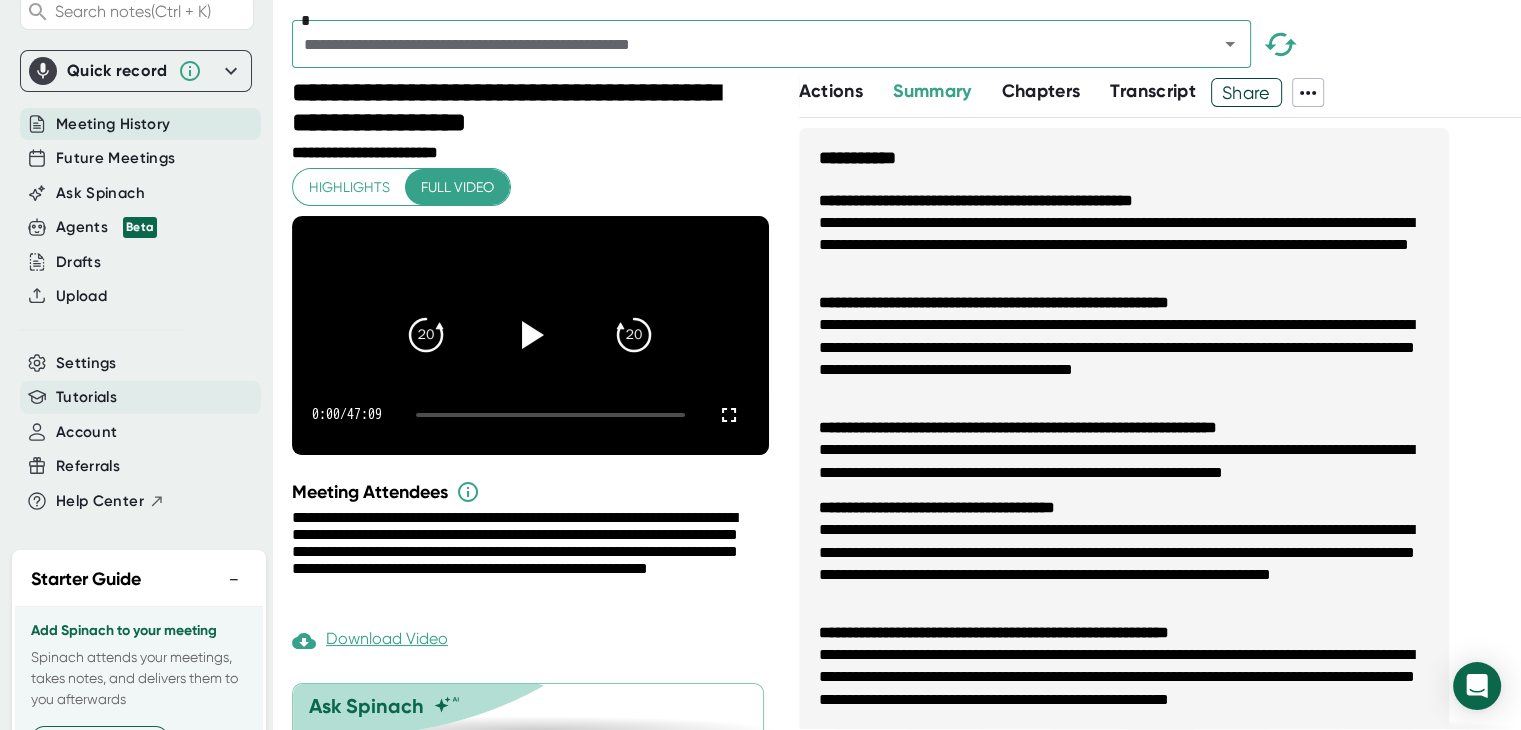 click on "Tutorials" at bounding box center [86, 397] 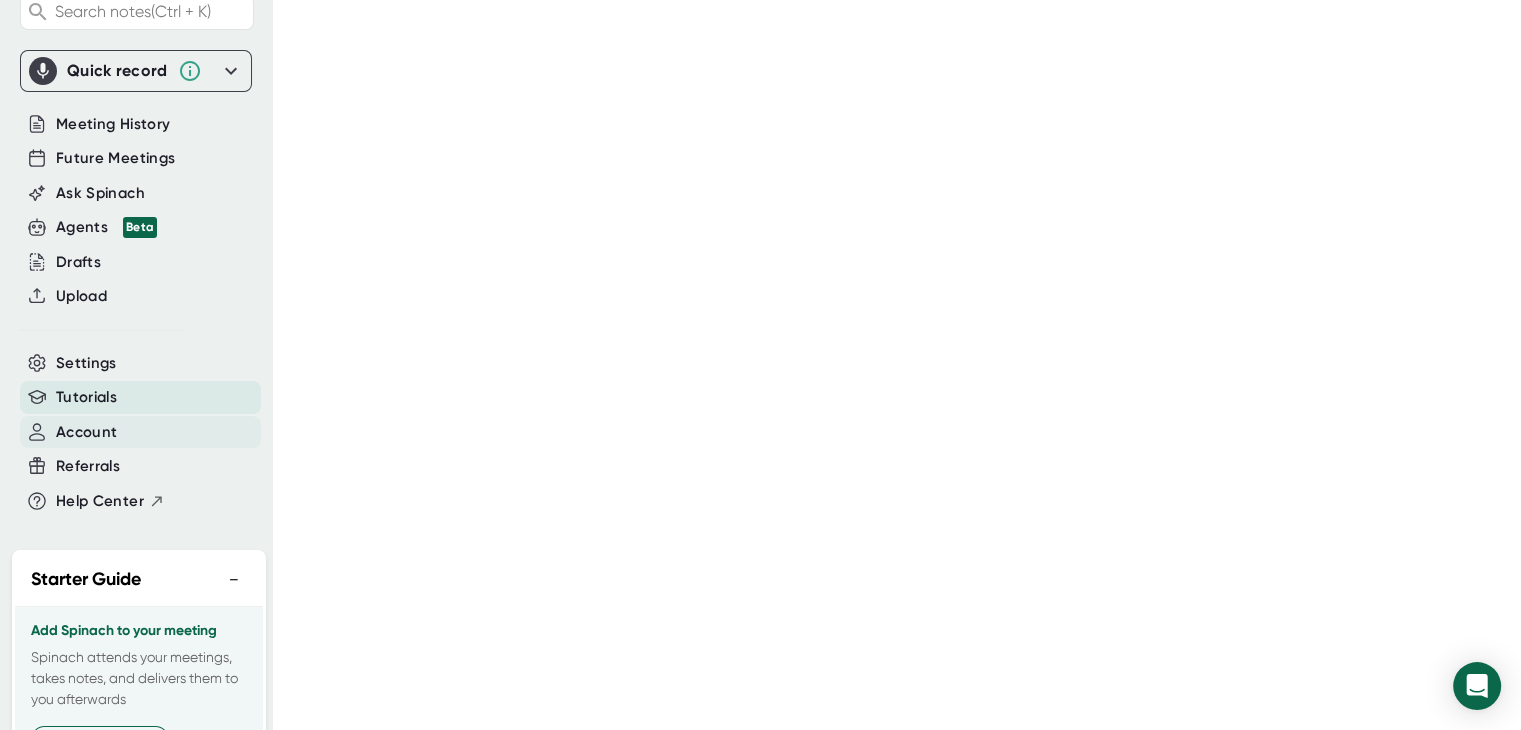 click on "Account" at bounding box center [86, 432] 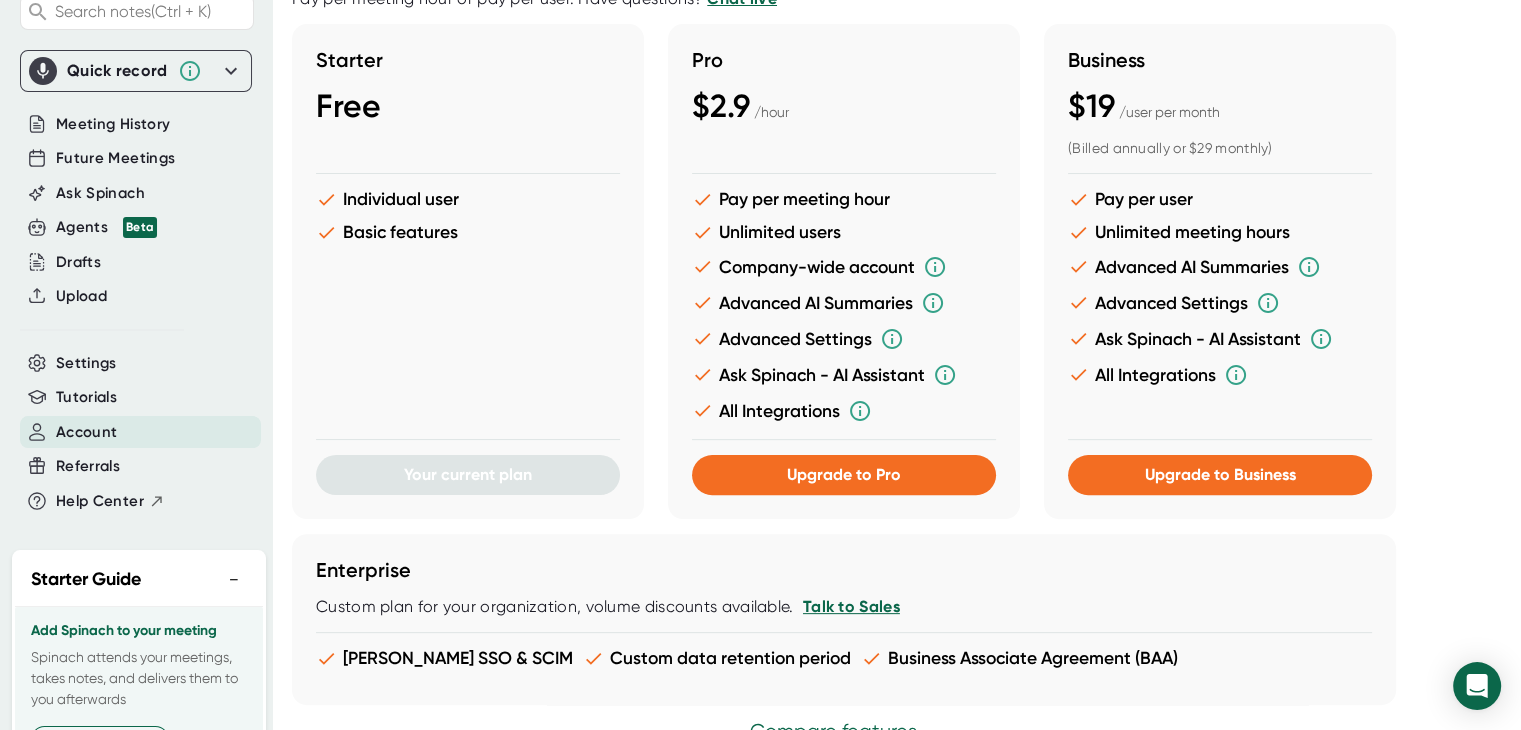 scroll, scrollTop: 484, scrollLeft: 0, axis: vertical 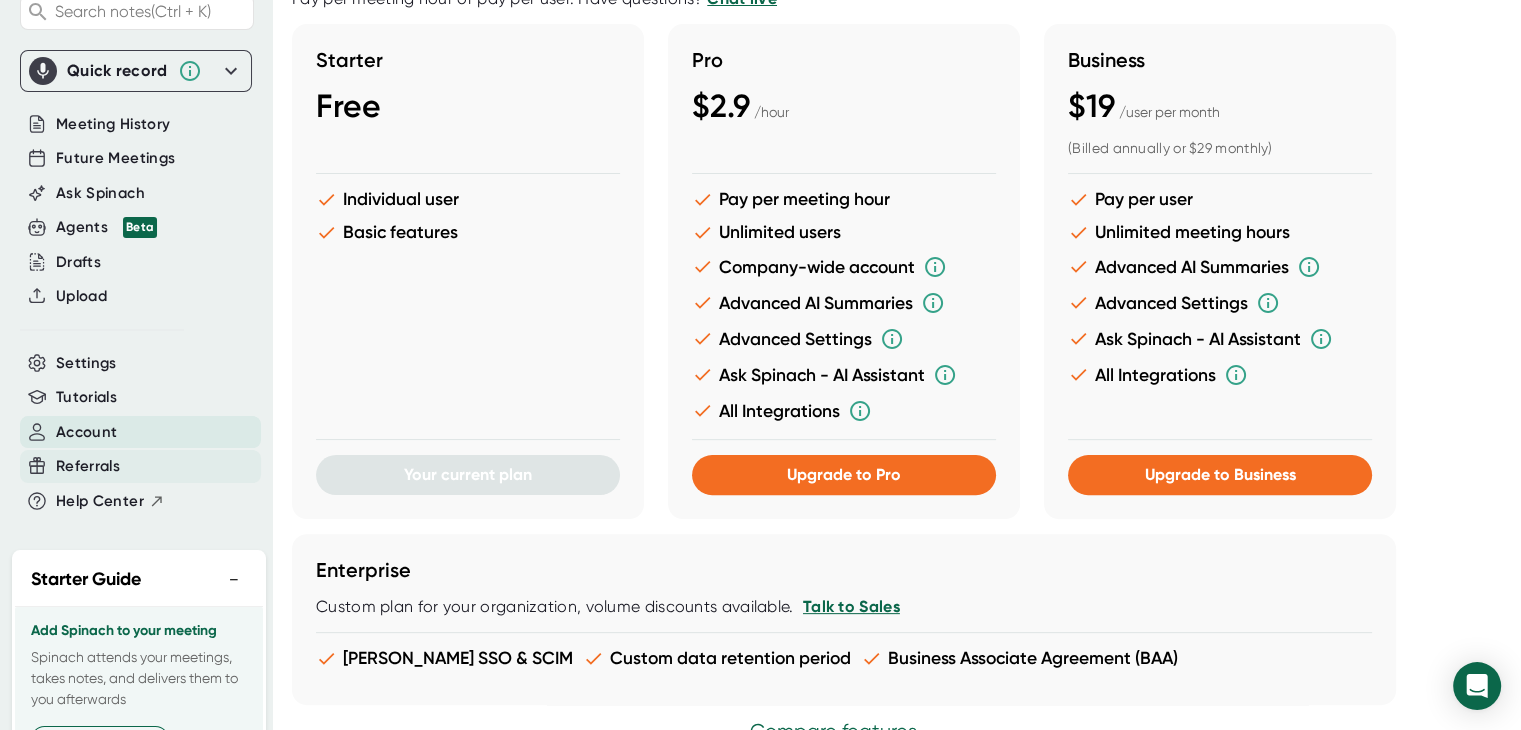 click on "Referrals" at bounding box center [88, 466] 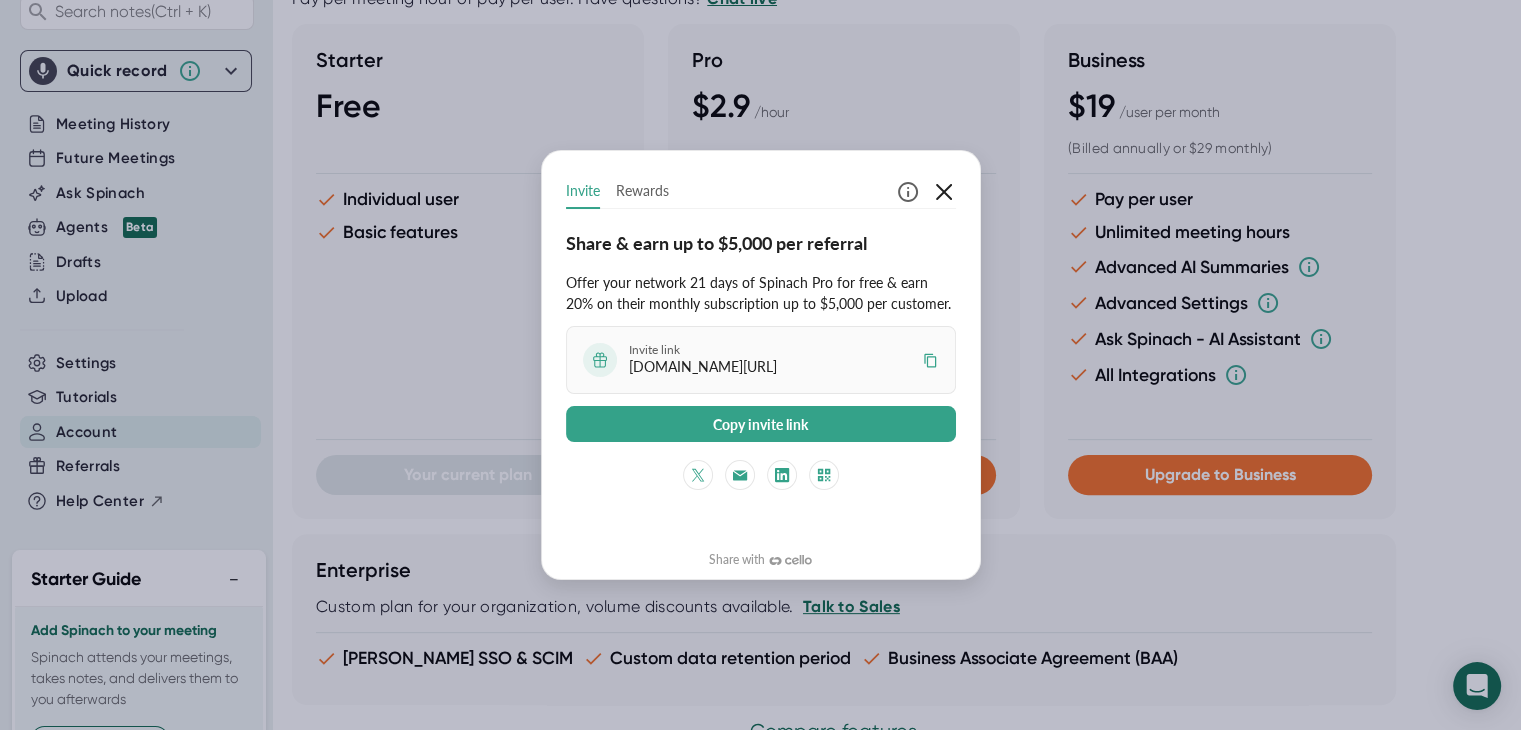 click 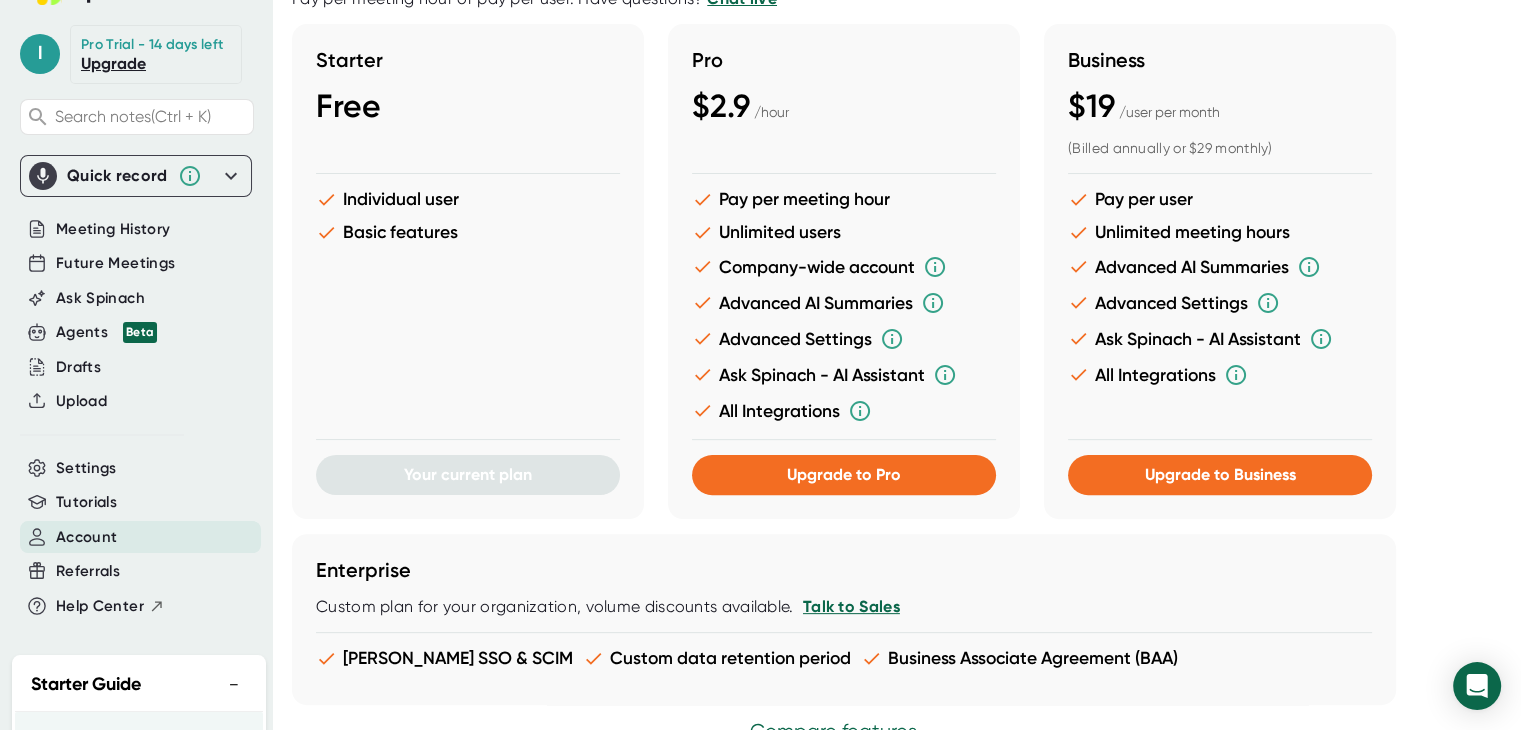 scroll, scrollTop: 0, scrollLeft: 0, axis: both 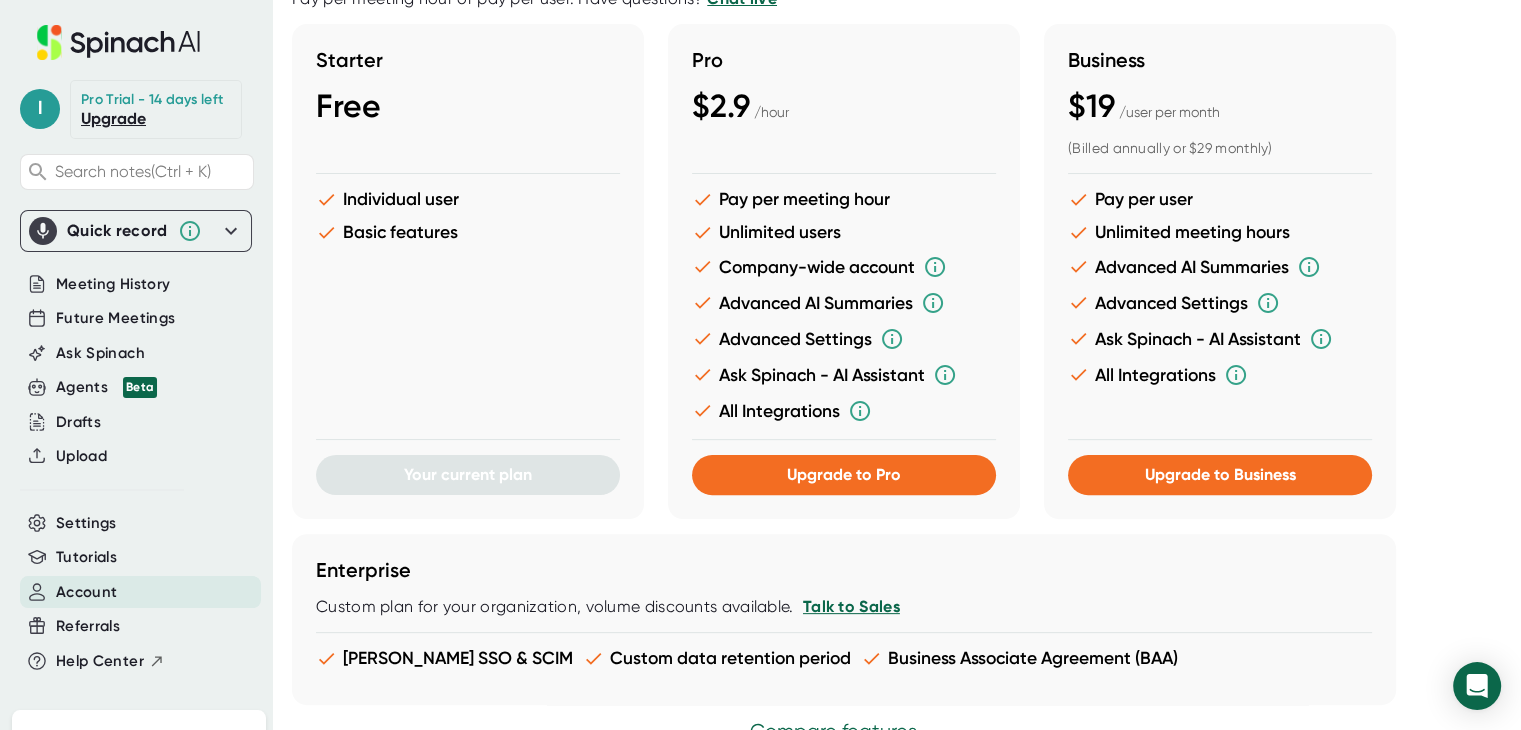 click 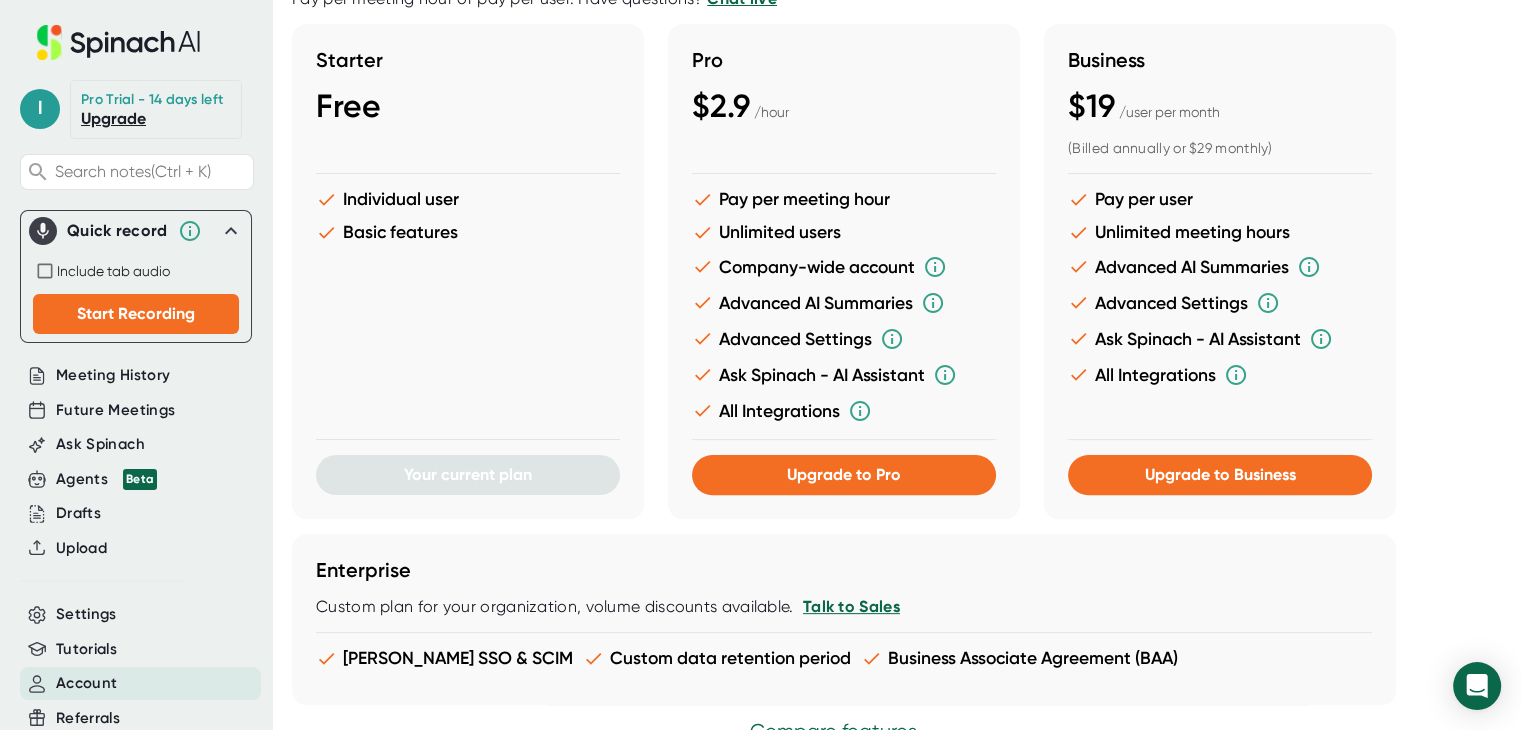 click on "l Pro Trial   - 14 days left Upgrade Search notes  (Ctrl + K) Quick record Include tab audio Start Recording Meeting History Future Meetings Ask Spinach Agents   Beta Drafts   Upload Settings Tutorials Account Referrals Help Center" at bounding box center (136, 385) 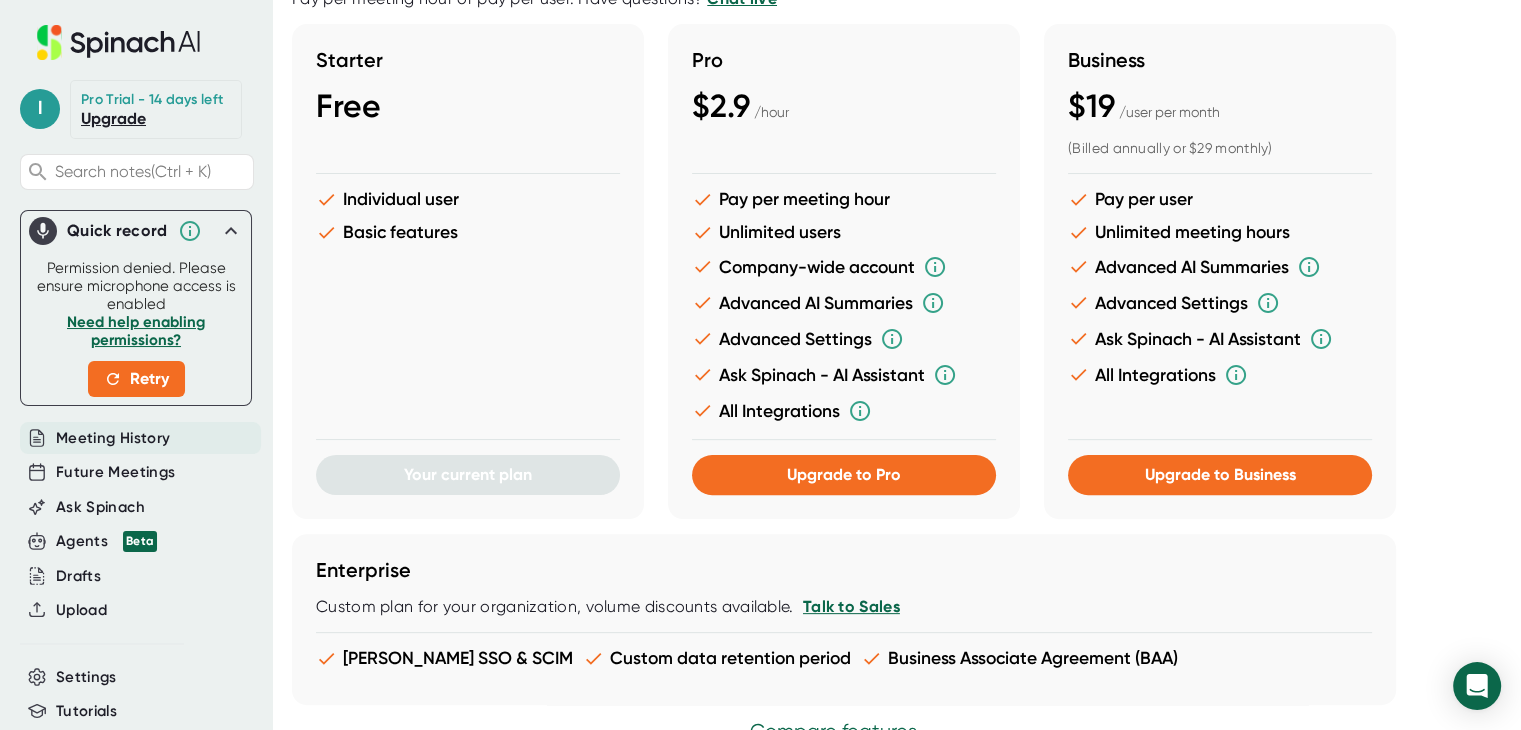 click on "Meeting History" at bounding box center [113, 438] 